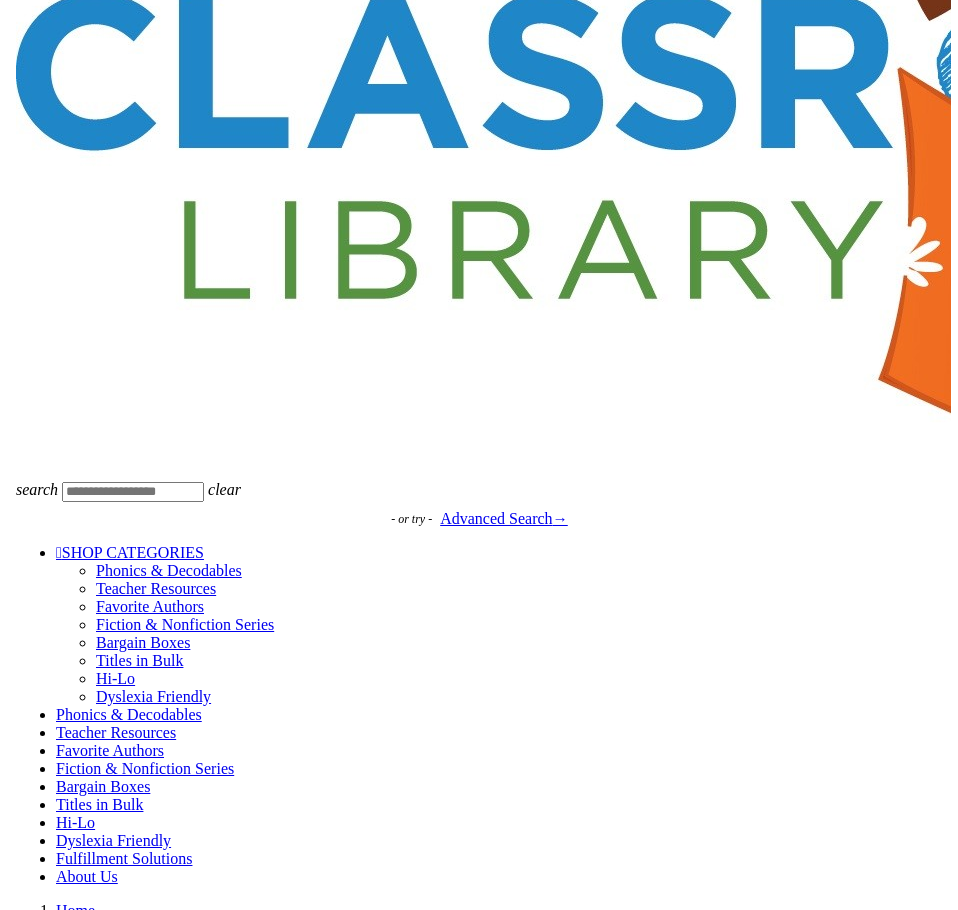 scroll, scrollTop: 277, scrollLeft: 0, axis: vertical 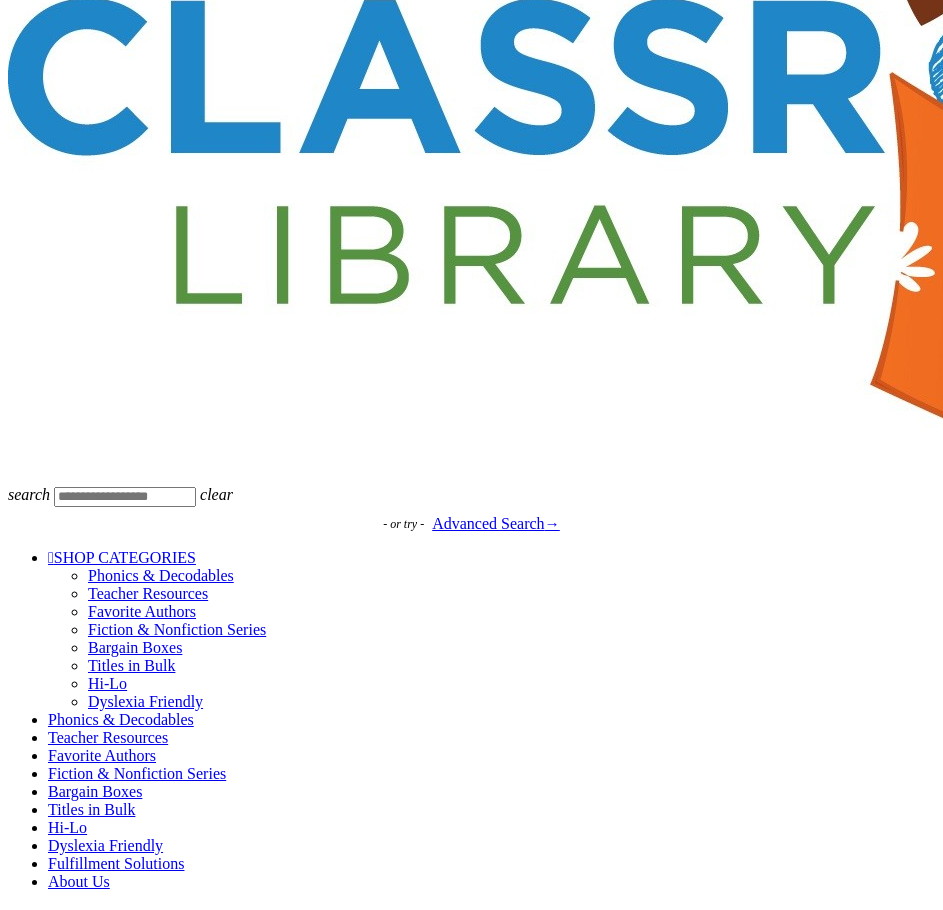 click at bounding box center [36, 2529] 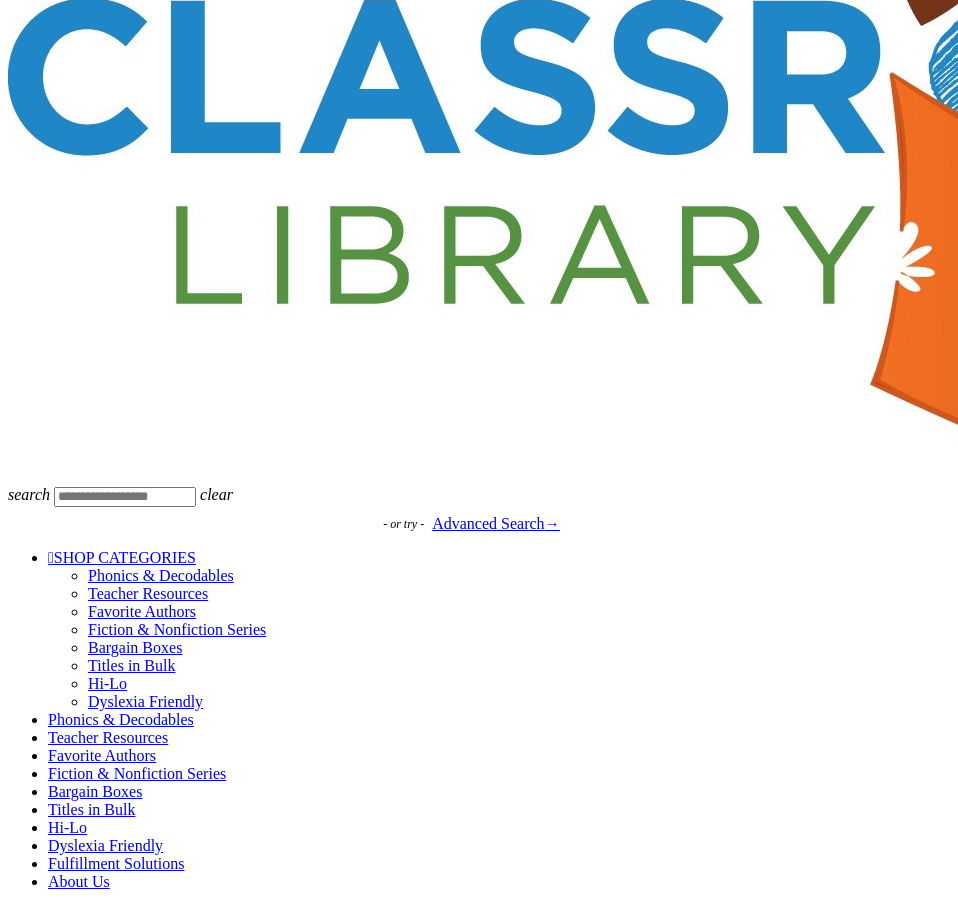 click on " View Your Cart" at bounding box center (192, 5899) 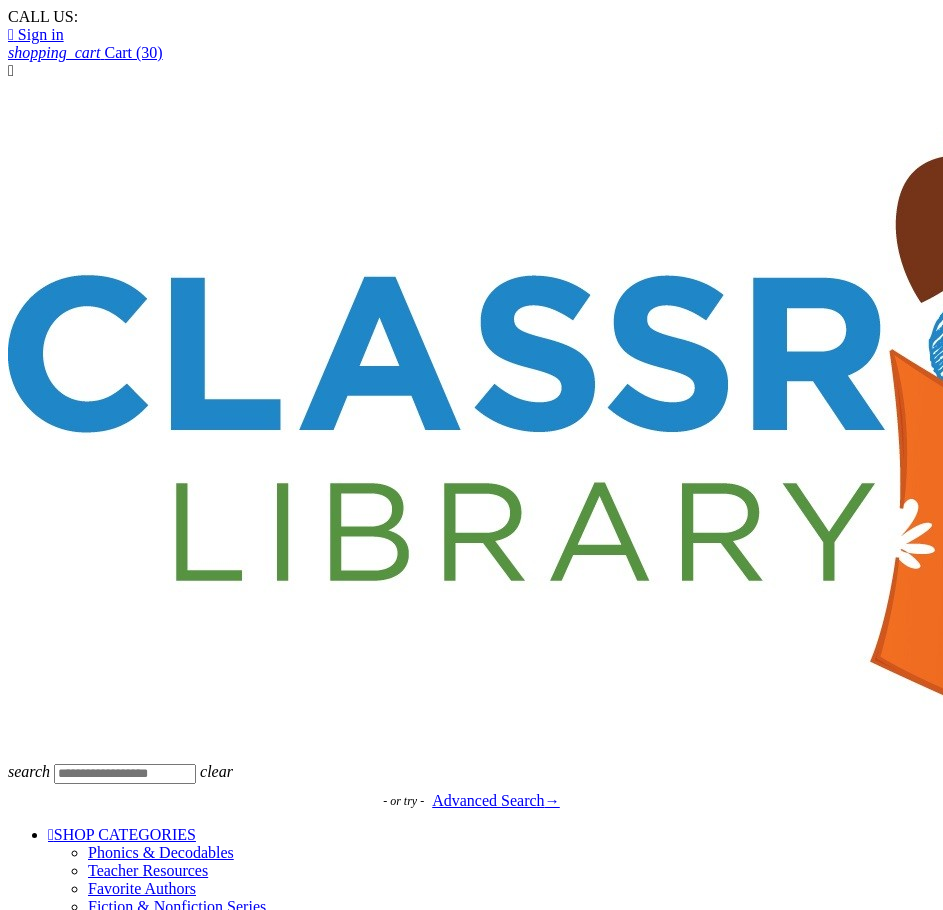 scroll, scrollTop: 0, scrollLeft: 0, axis: both 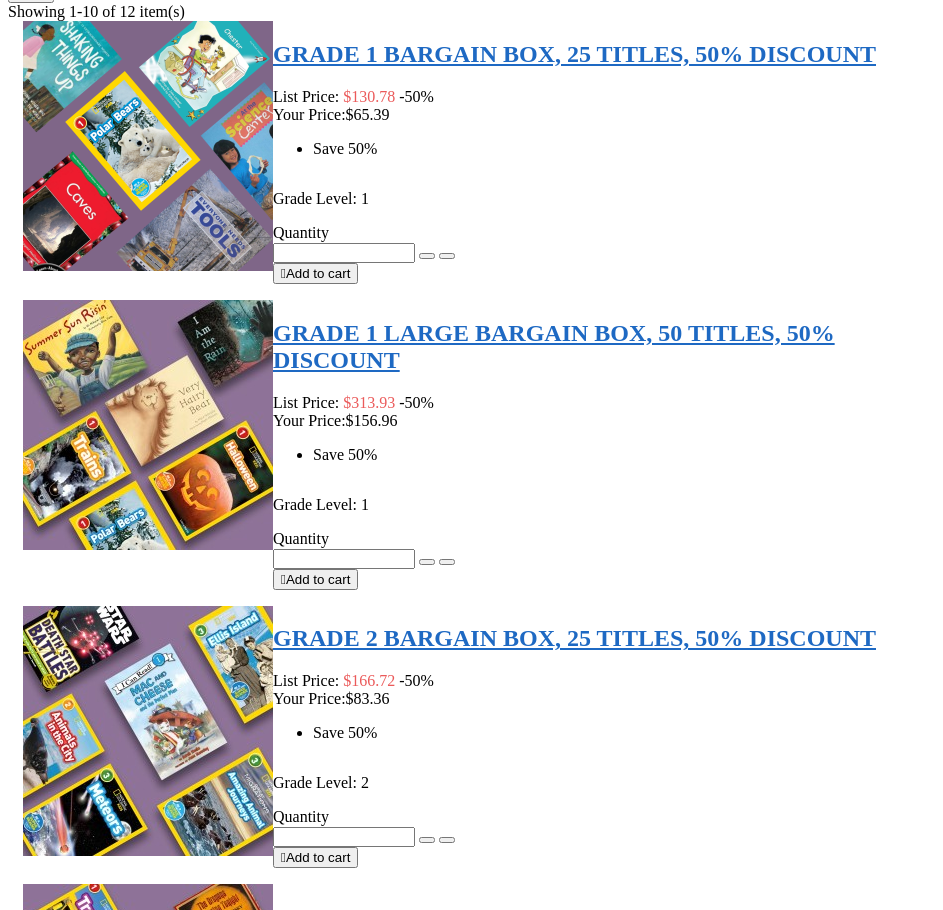 click on "2" at bounding box center [52, 7452] 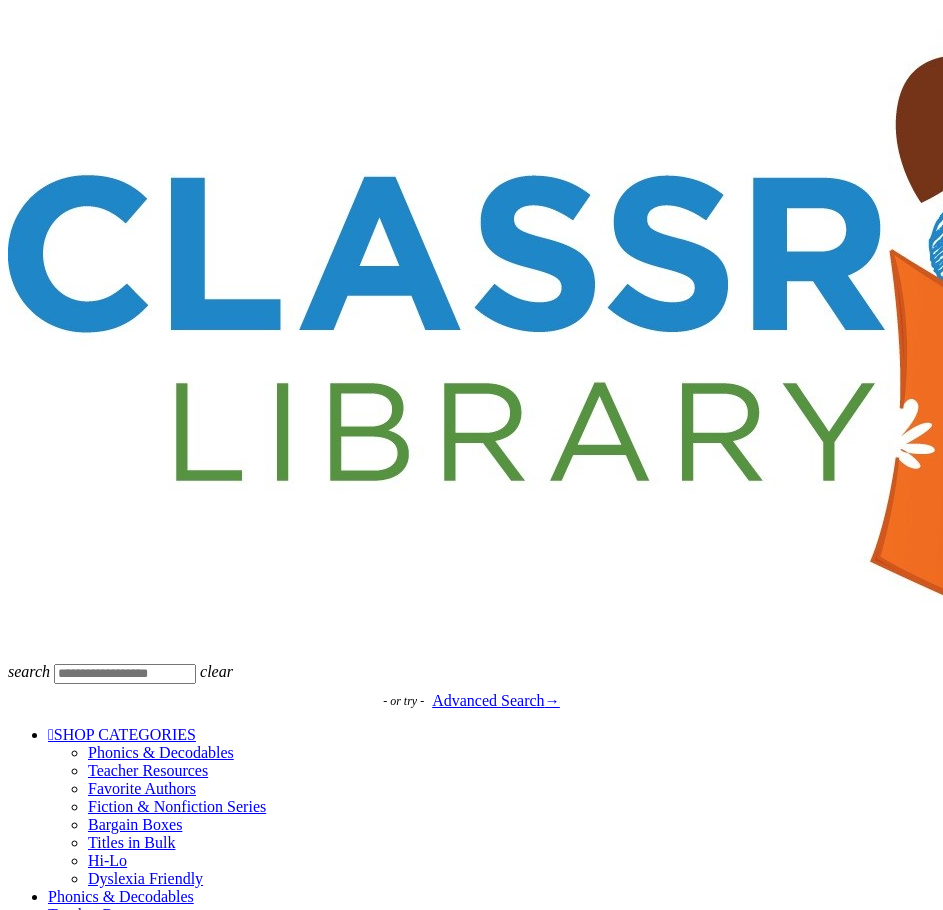 scroll, scrollTop: 694, scrollLeft: 0, axis: vertical 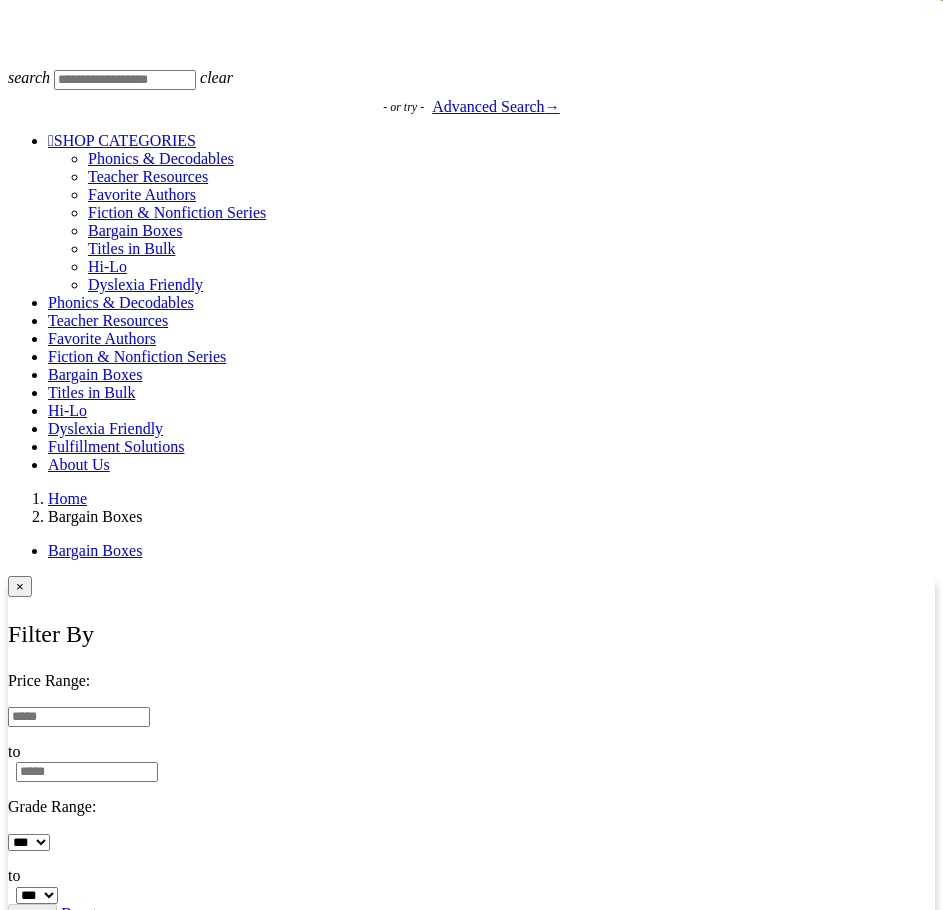 click on "1" at bounding box center [51, 3068] 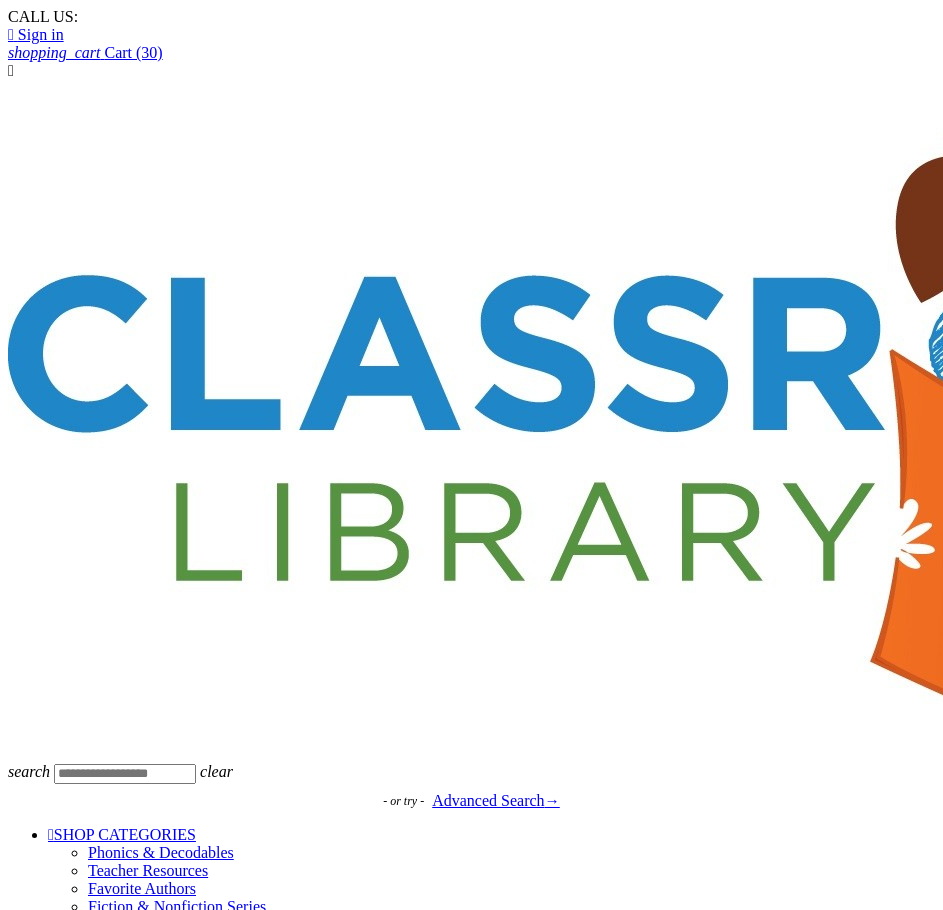 click on "*** **** * * * * * * * * * * ** ** **" at bounding box center (37, 1589) 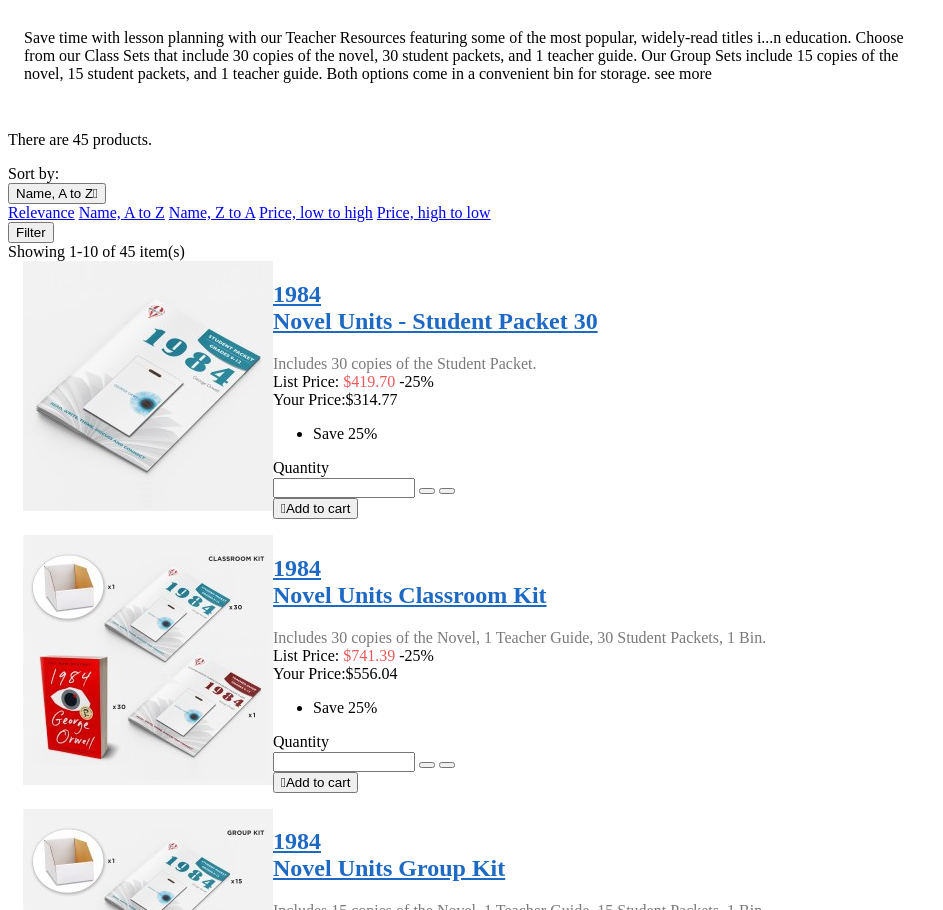 scroll, scrollTop: 2152, scrollLeft: 0, axis: vertical 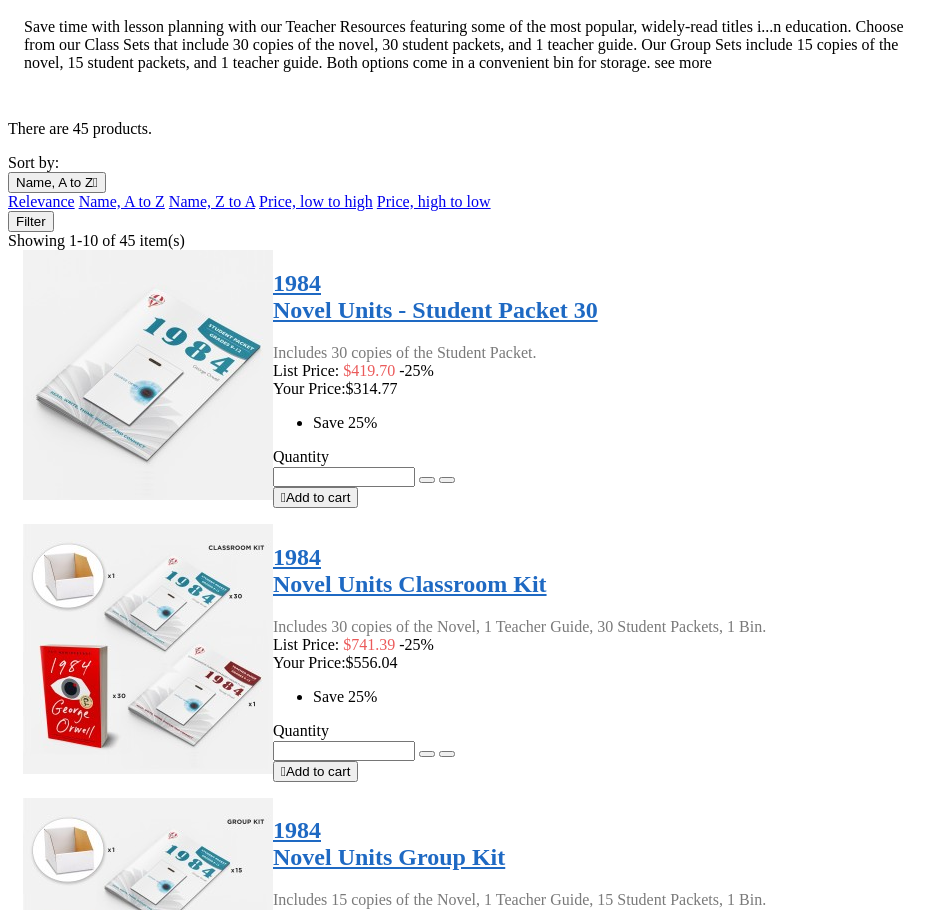 click on "2" at bounding box center (52, 7294) 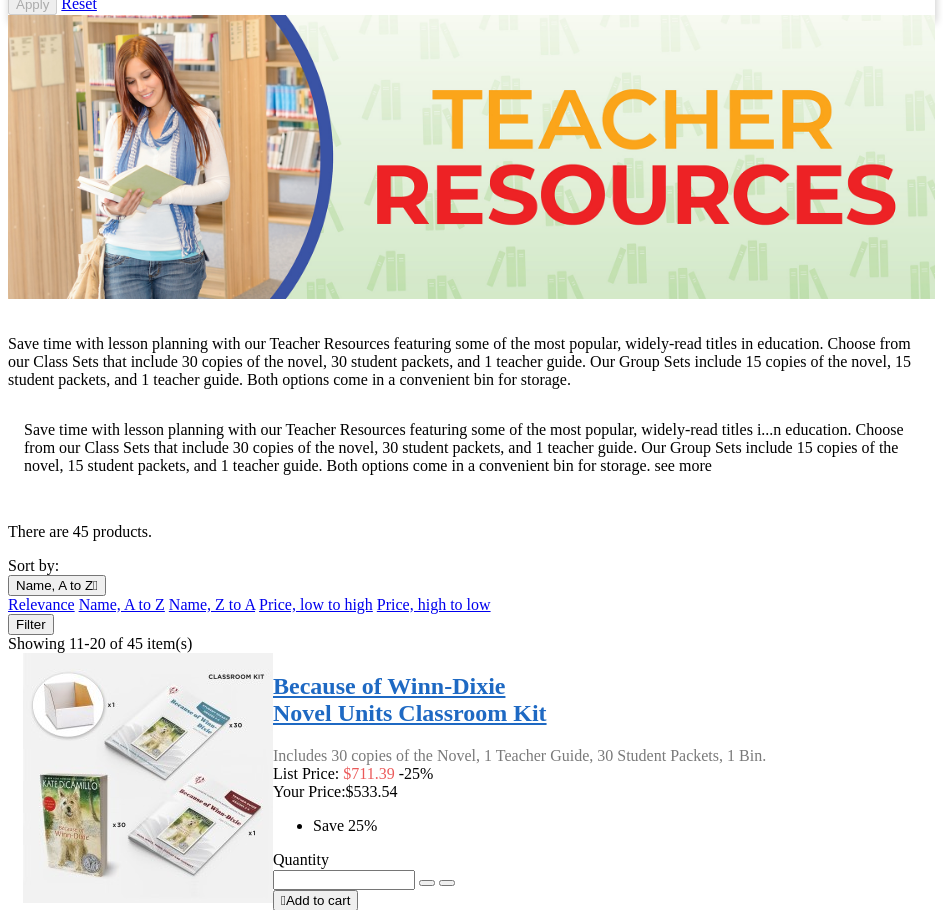 scroll, scrollTop: 2000, scrollLeft: 0, axis: vertical 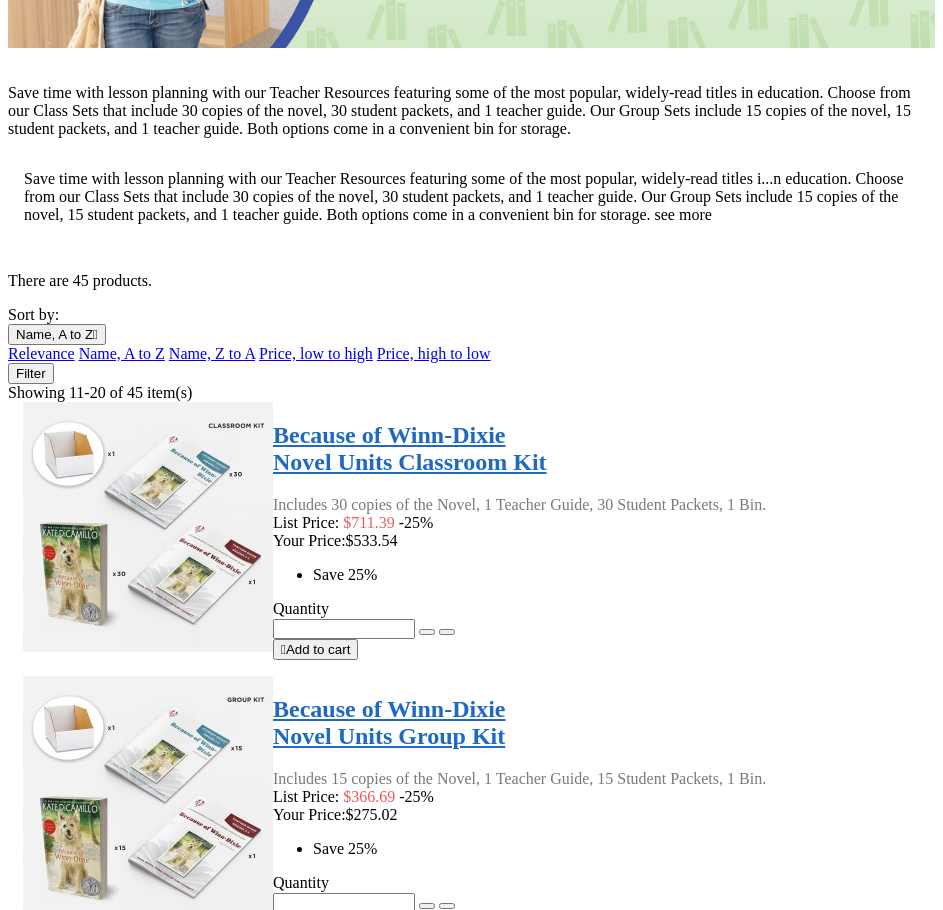 click on "3" at bounding box center (52, 7482) 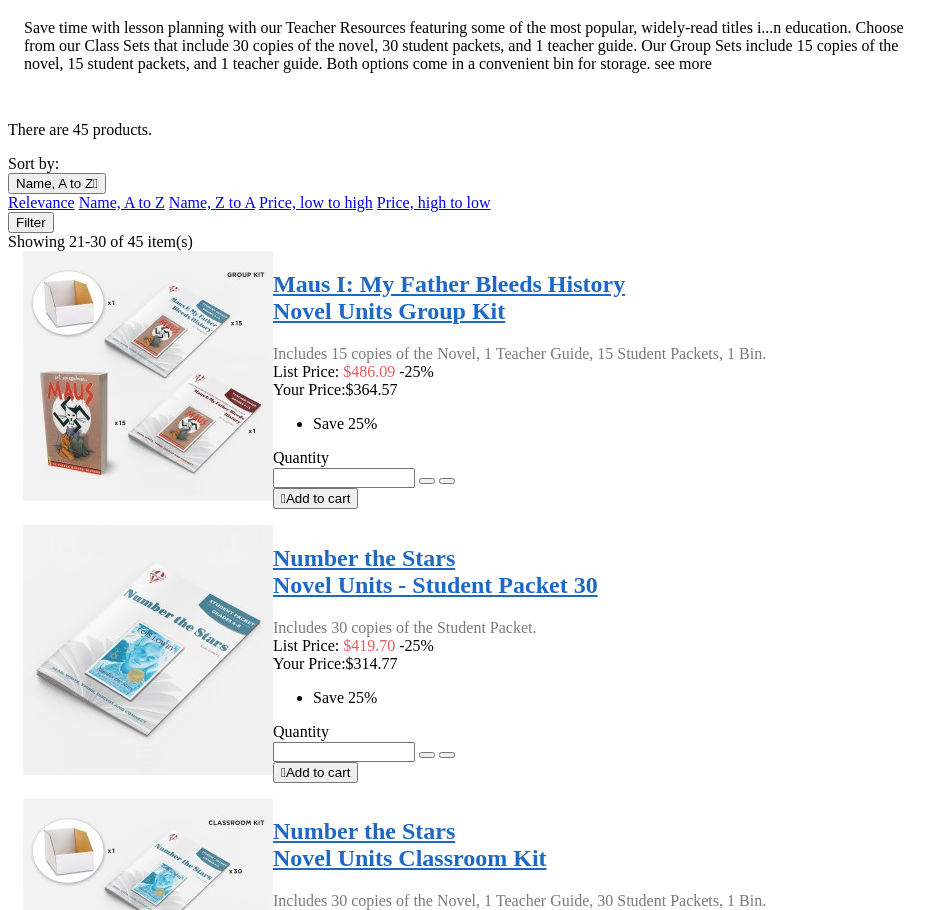 scroll, scrollTop: 2152, scrollLeft: 0, axis: vertical 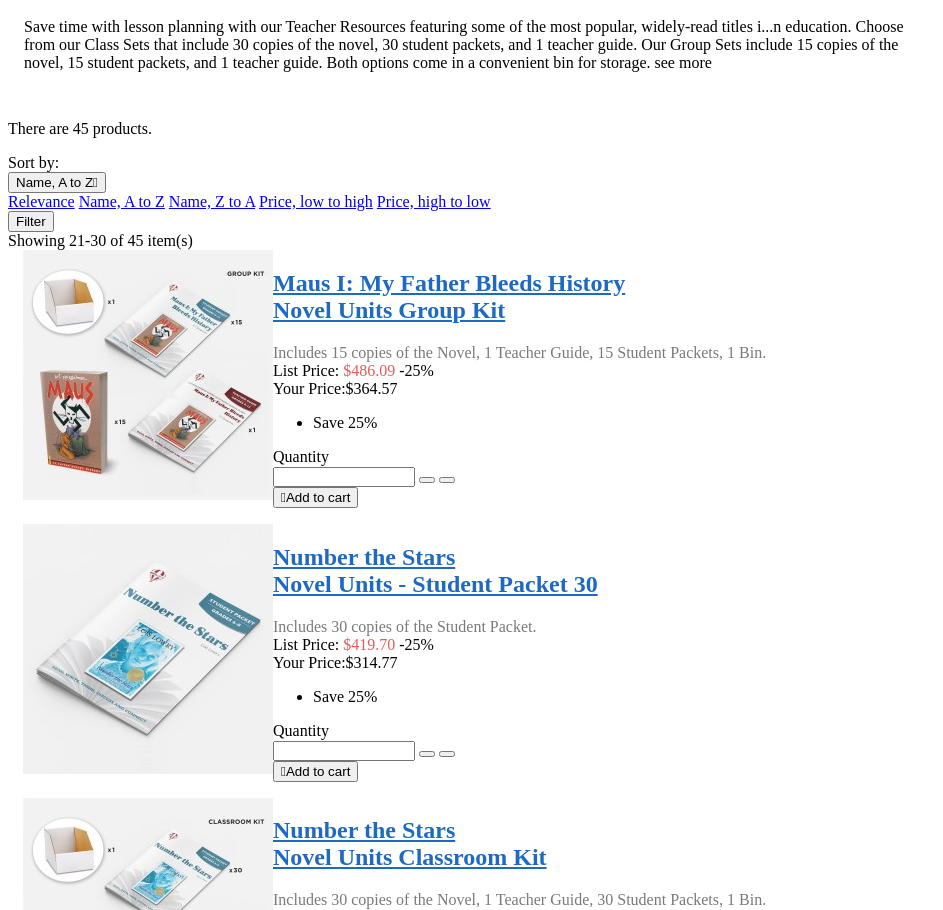 click on "4" at bounding box center [52, 7348] 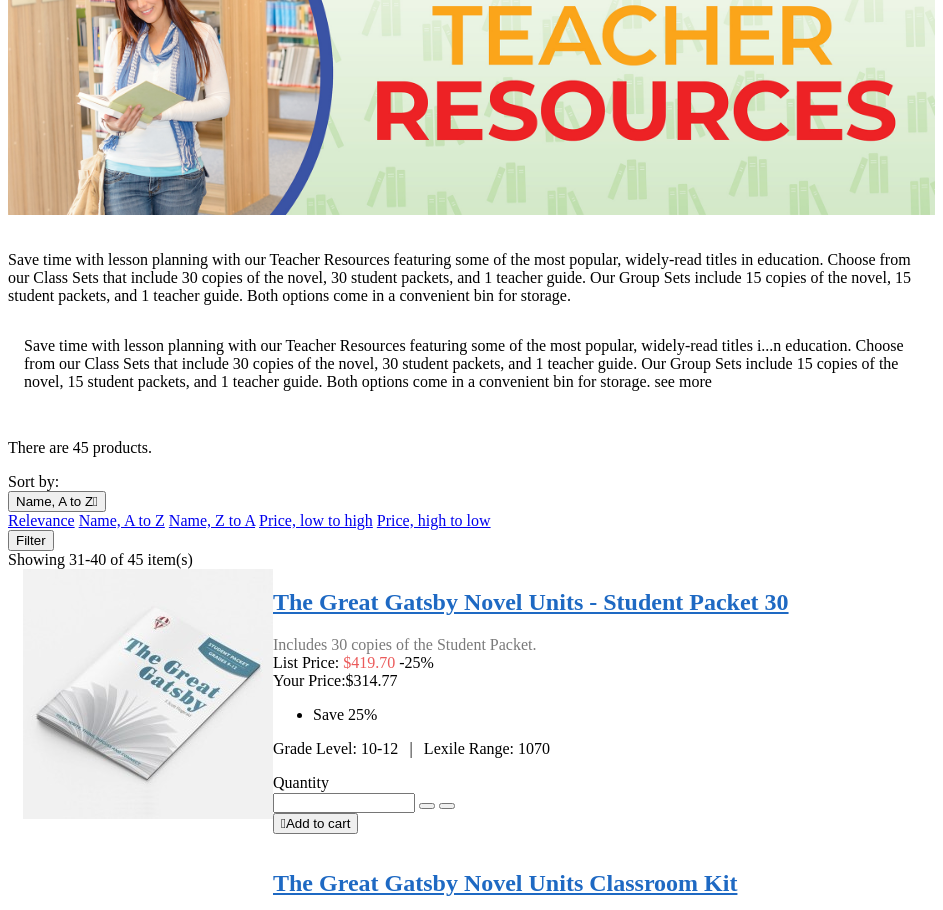 scroll, scrollTop: 2000, scrollLeft: 0, axis: vertical 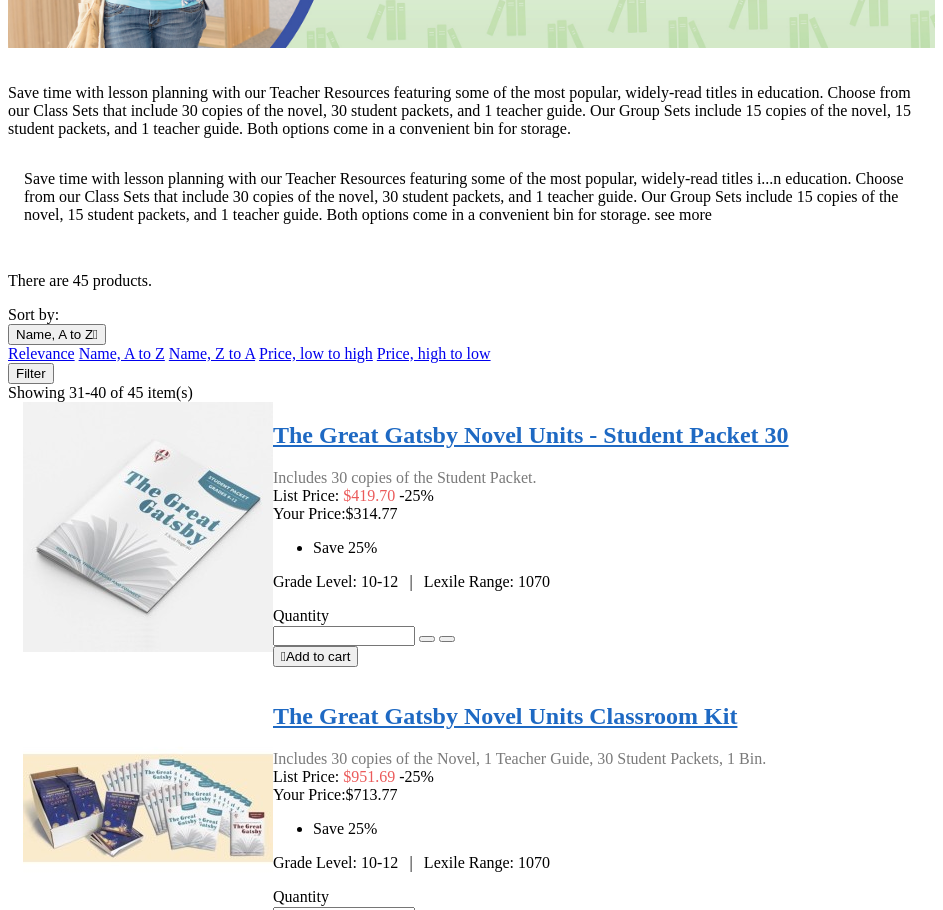click on "5" at bounding box center [52, 7534] 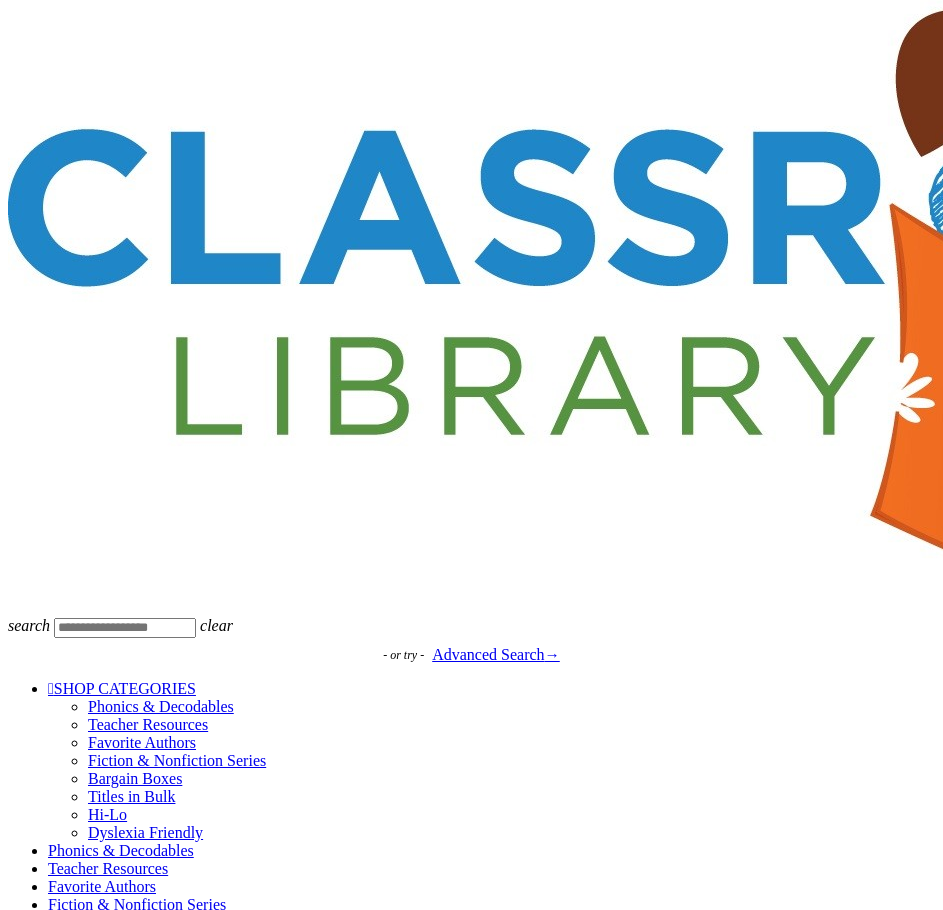 scroll, scrollTop: 0, scrollLeft: 0, axis: both 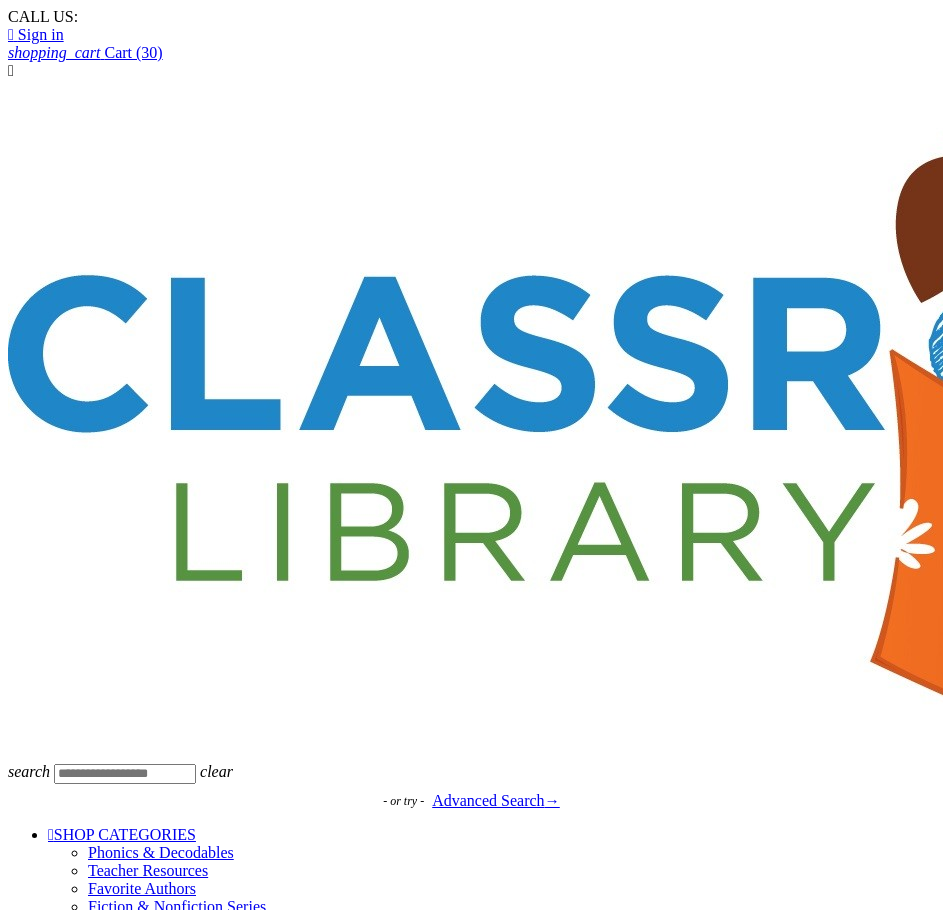 click on "Fiction & Nonfiction Series" at bounding box center [177, 906] 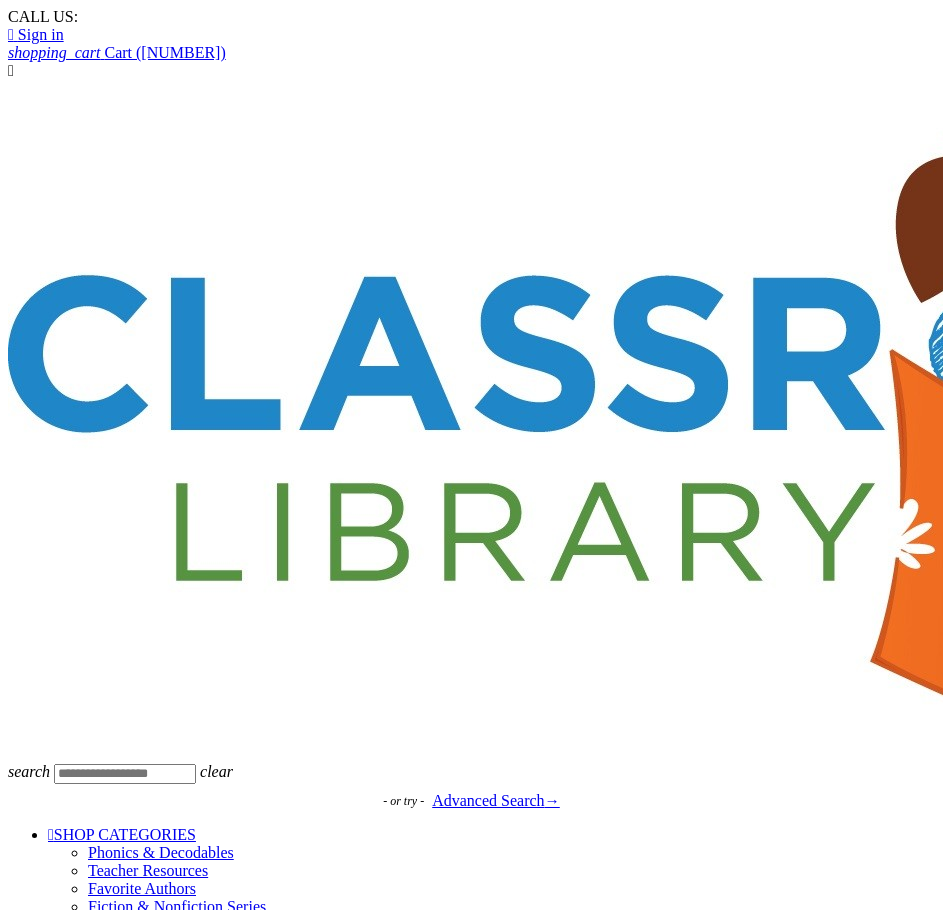 scroll, scrollTop: 0, scrollLeft: 0, axis: both 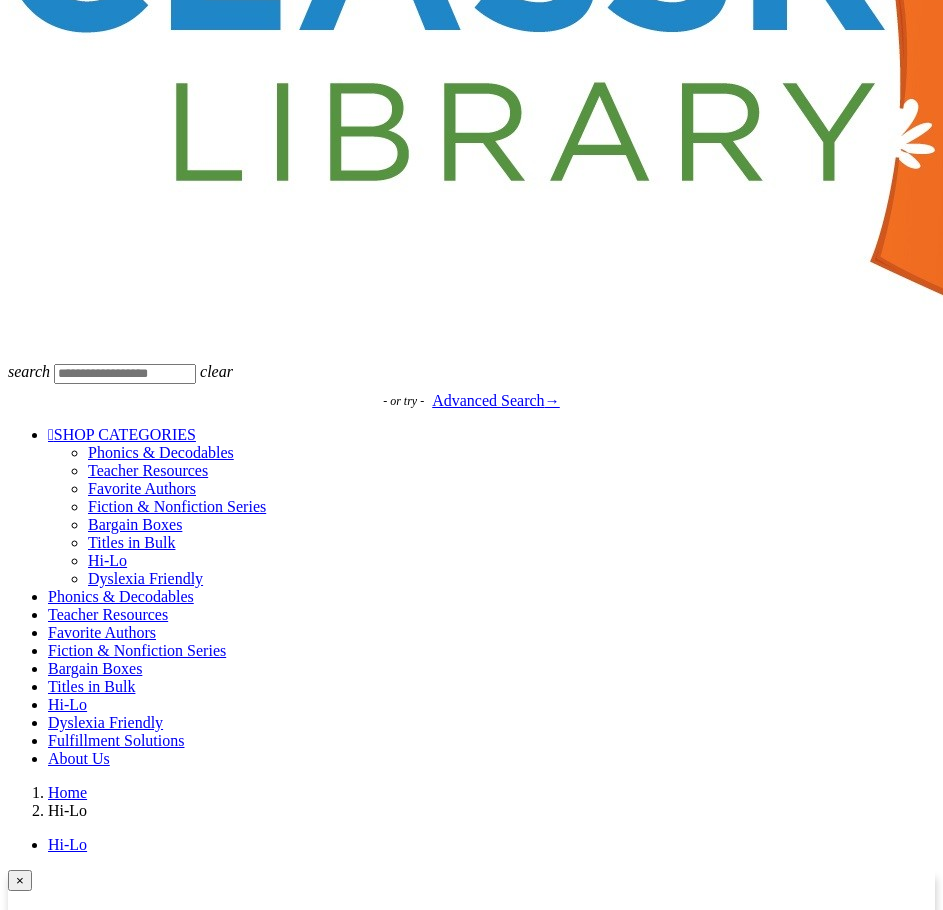click at bounding box center (84, 1381) 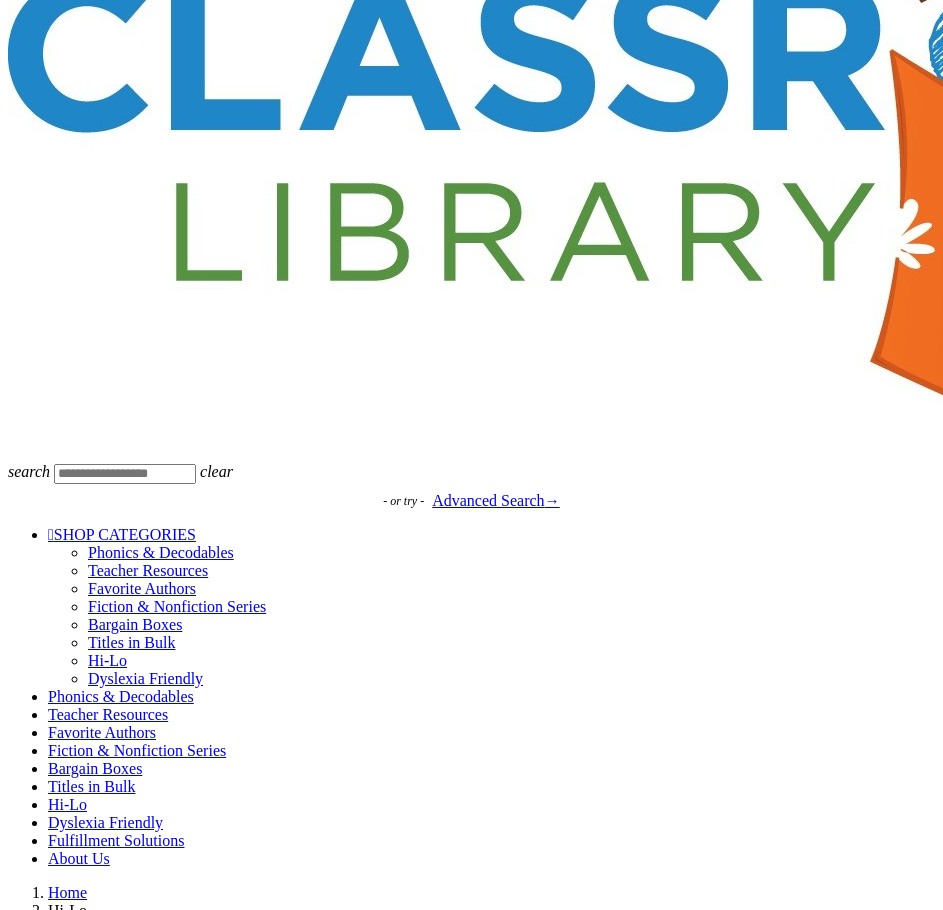 scroll, scrollTop: 200, scrollLeft: 0, axis: vertical 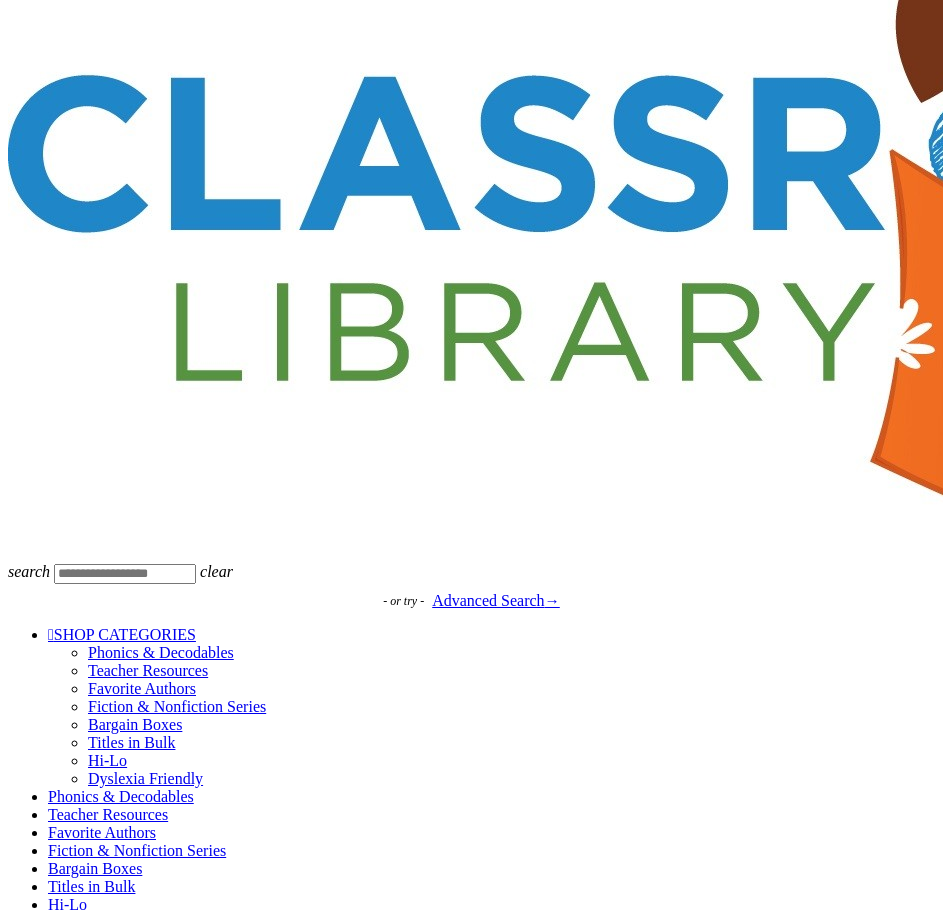 click on "*** **** * * * * * * * * * * ** ** **" at bounding box center [29, 1336] 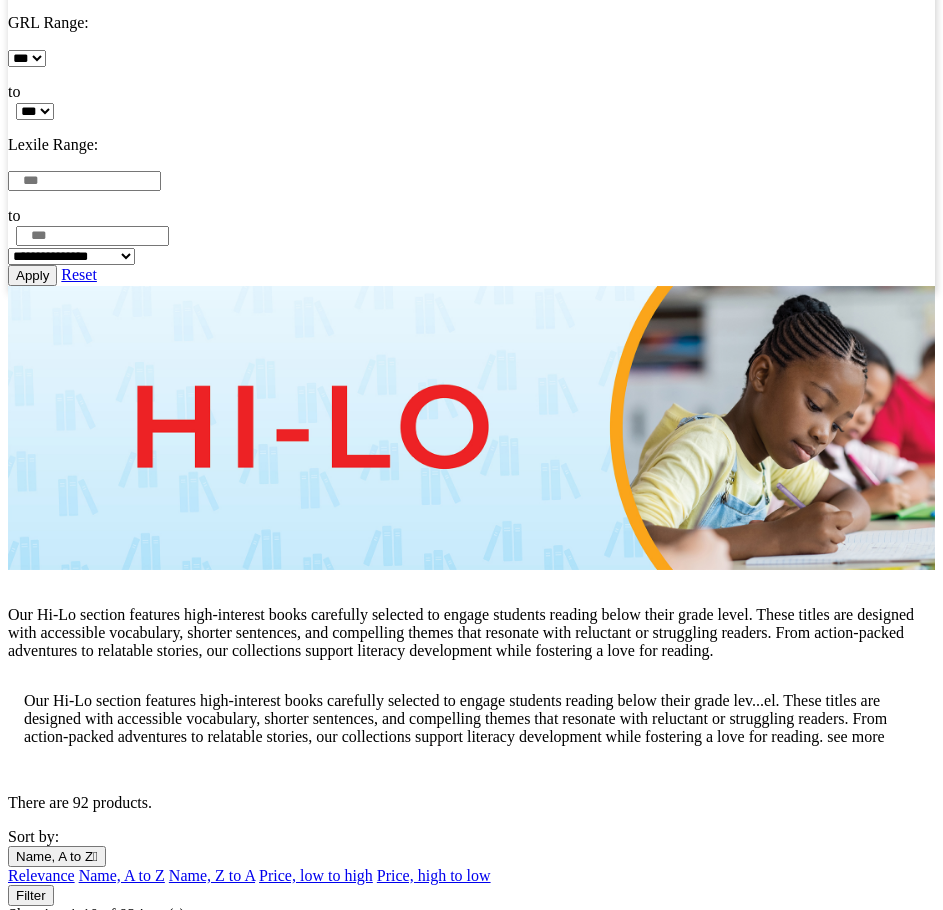 scroll, scrollTop: 1700, scrollLeft: 0, axis: vertical 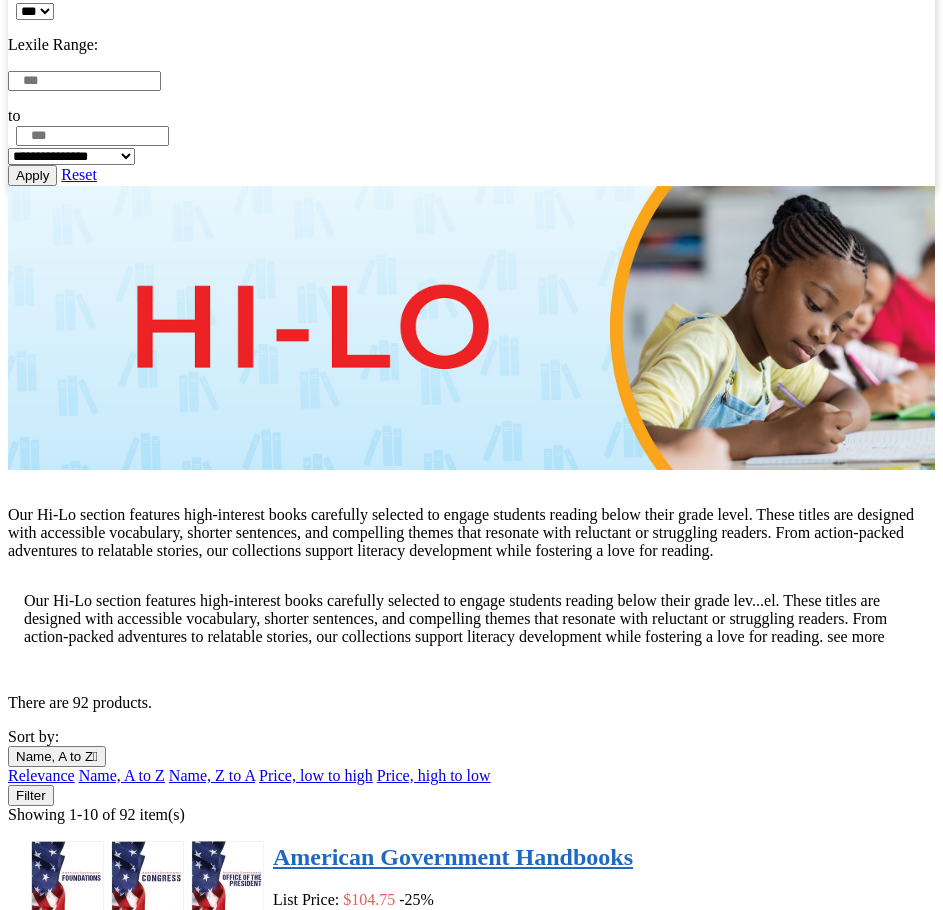 click on "×" at bounding box center [20, 10124] 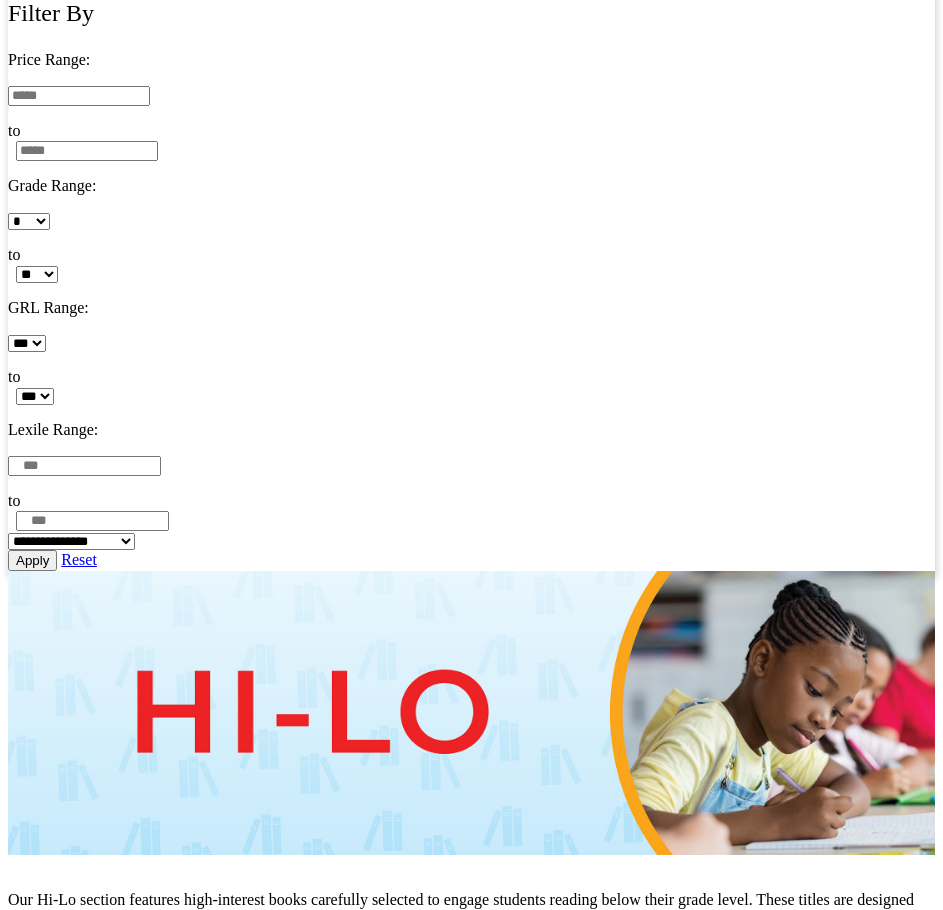 scroll, scrollTop: 1300, scrollLeft: 0, axis: vertical 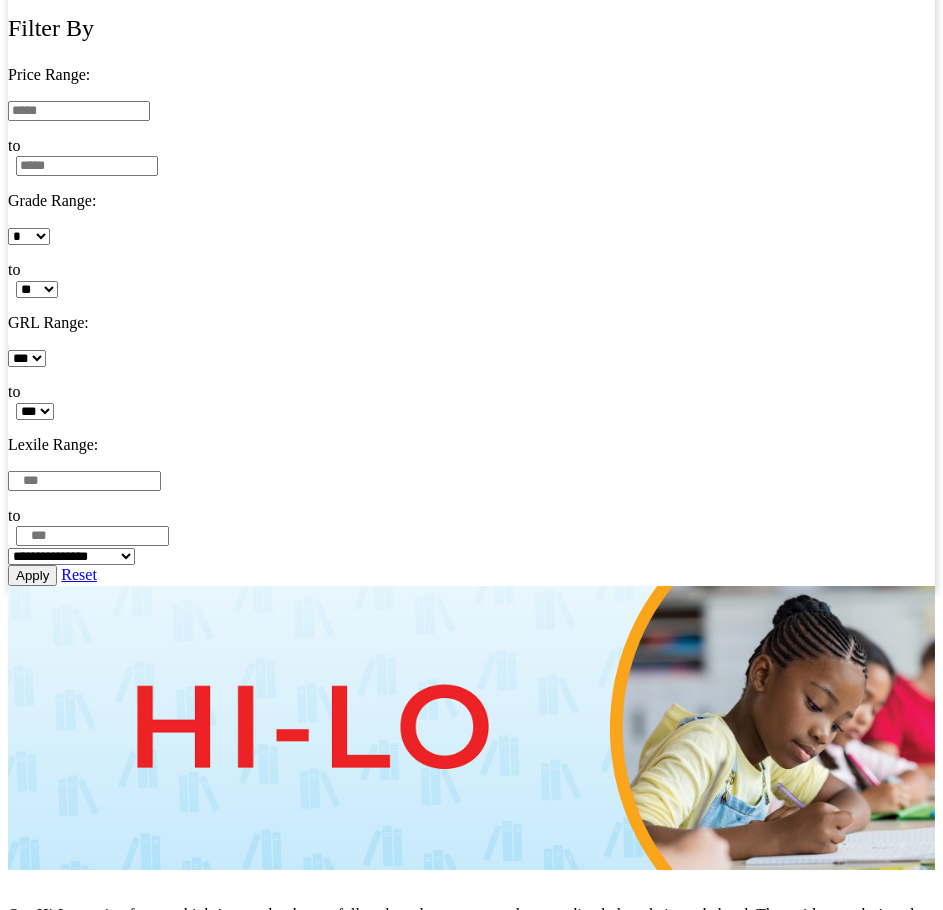 click at bounding box center (133, 8008) 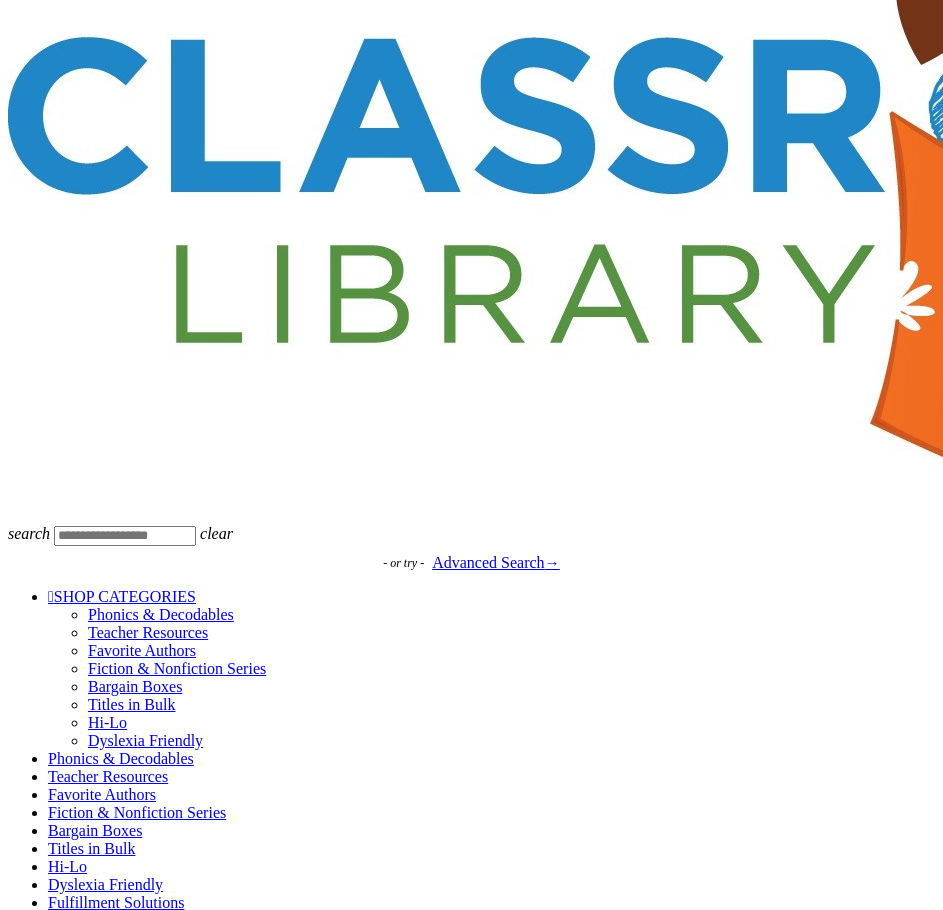 scroll, scrollTop: 0, scrollLeft: 0, axis: both 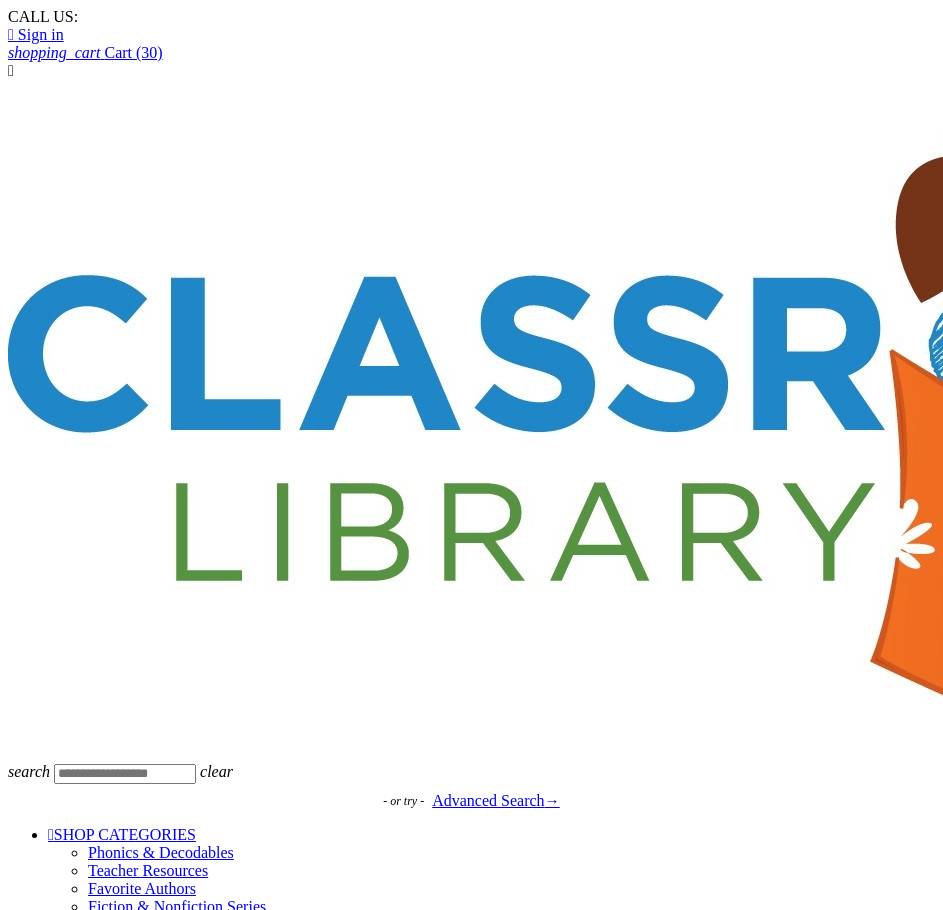 click on "Favorite Authors" at bounding box center (142, 888) 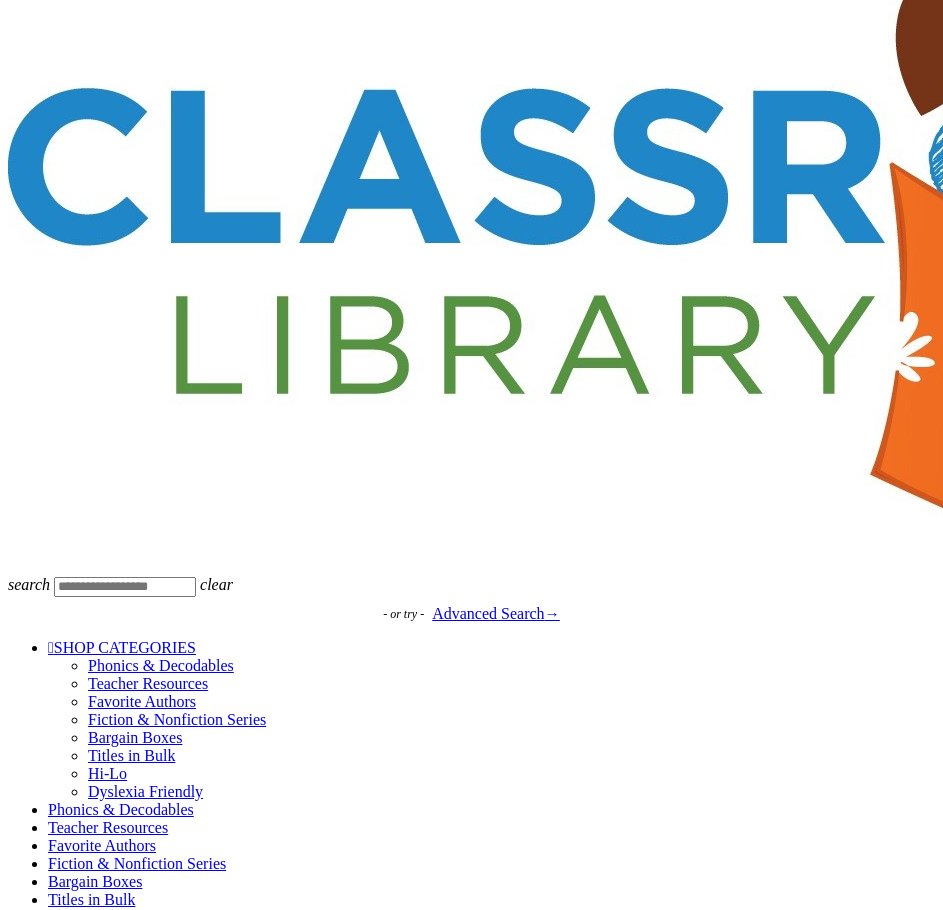 scroll, scrollTop: 0, scrollLeft: 0, axis: both 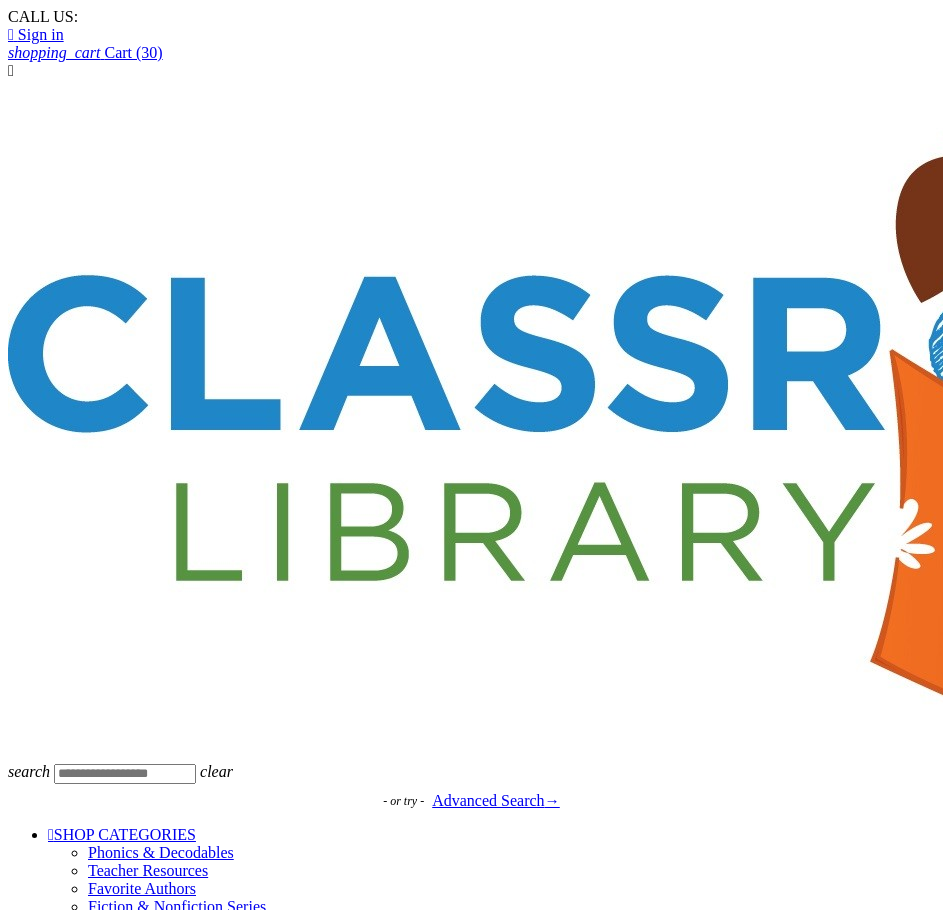 click on "shopping_cart" at bounding box center [54, 52] 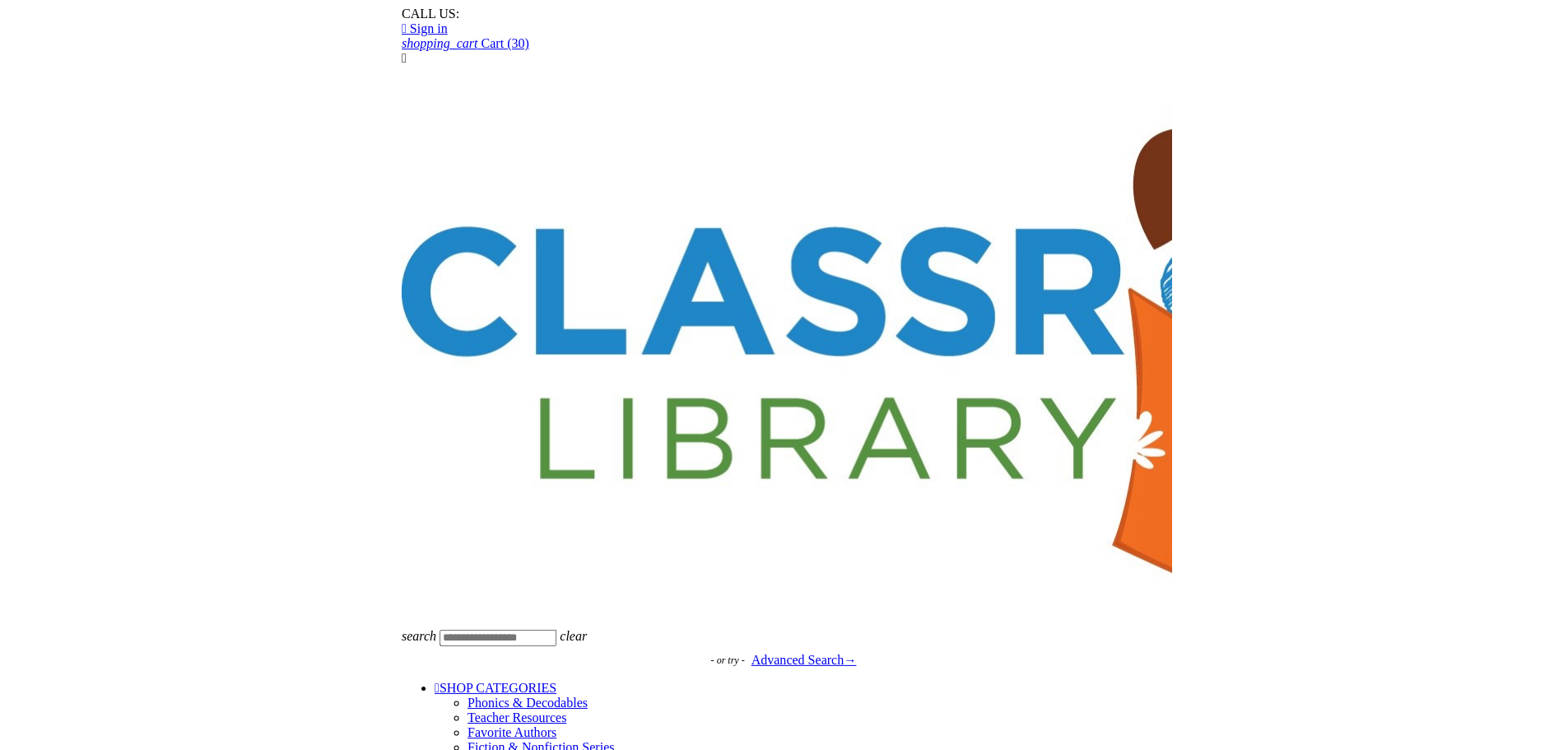 scroll, scrollTop: 0, scrollLeft: 0, axis: both 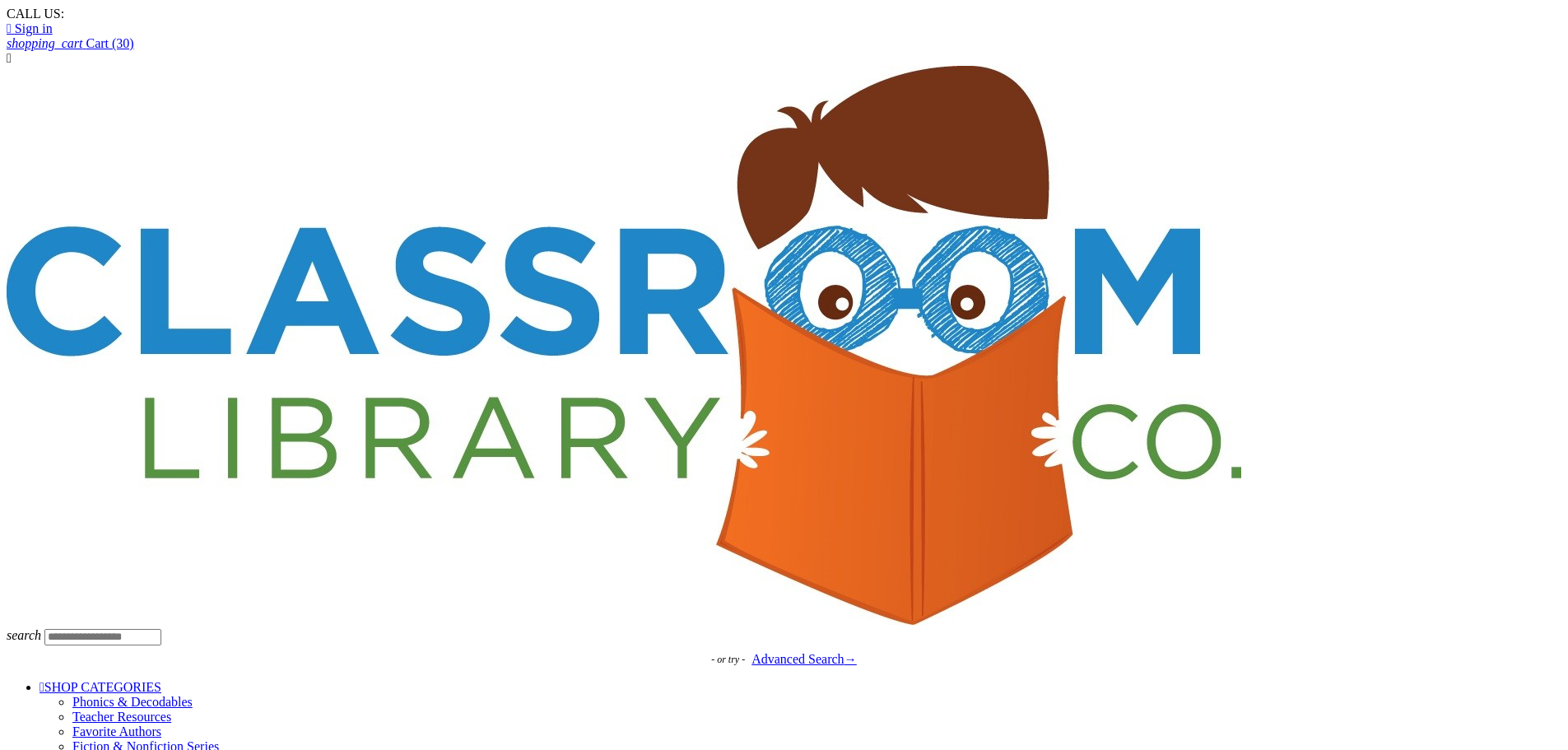 click on "Proceed to checkout" at bounding box center [60, 1766] 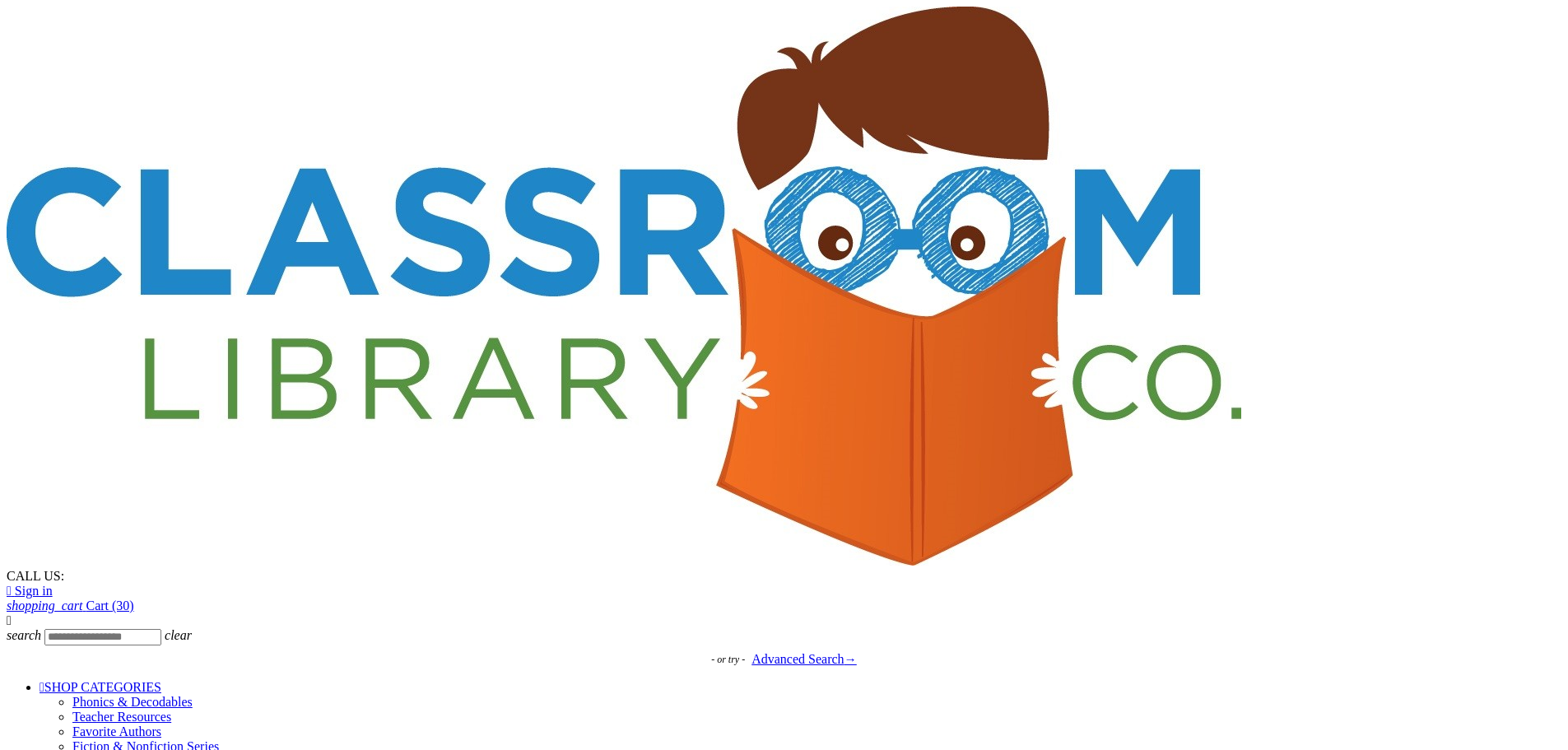 scroll, scrollTop: 0, scrollLeft: 0, axis: both 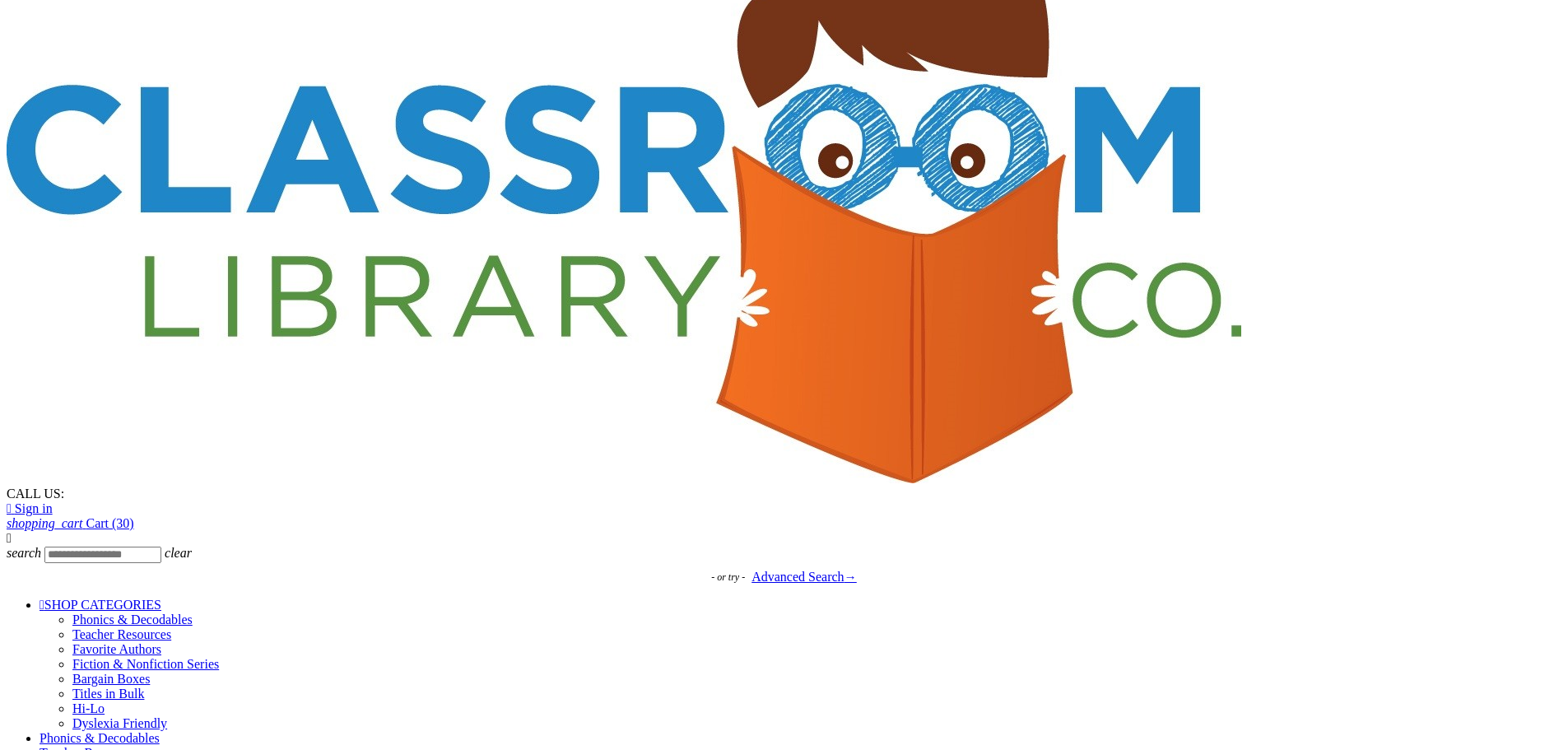click on "
I agree to the terms and conditions and the privacy policy" at bounding box center [172, 1241] 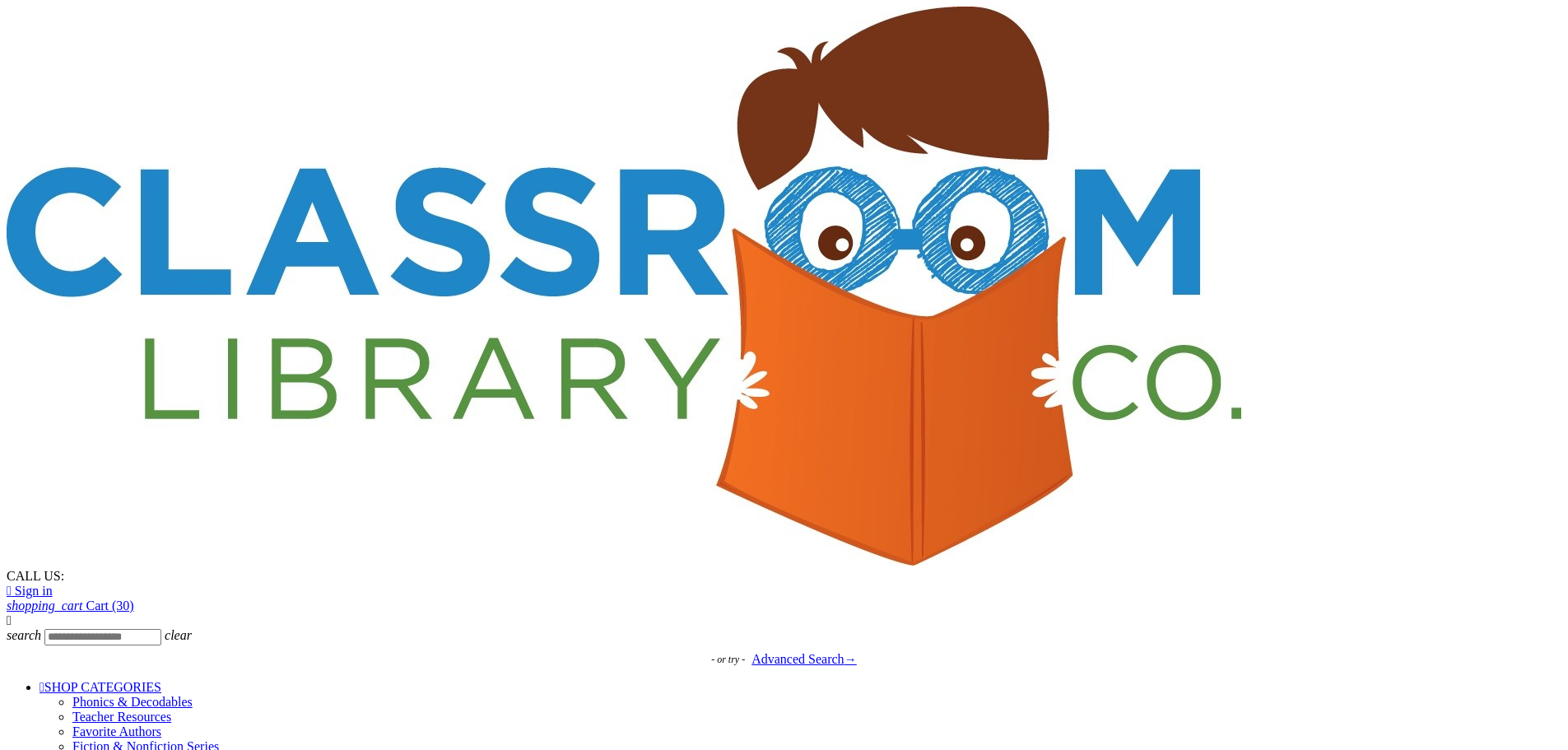 scroll, scrollTop: 0, scrollLeft: 0, axis: both 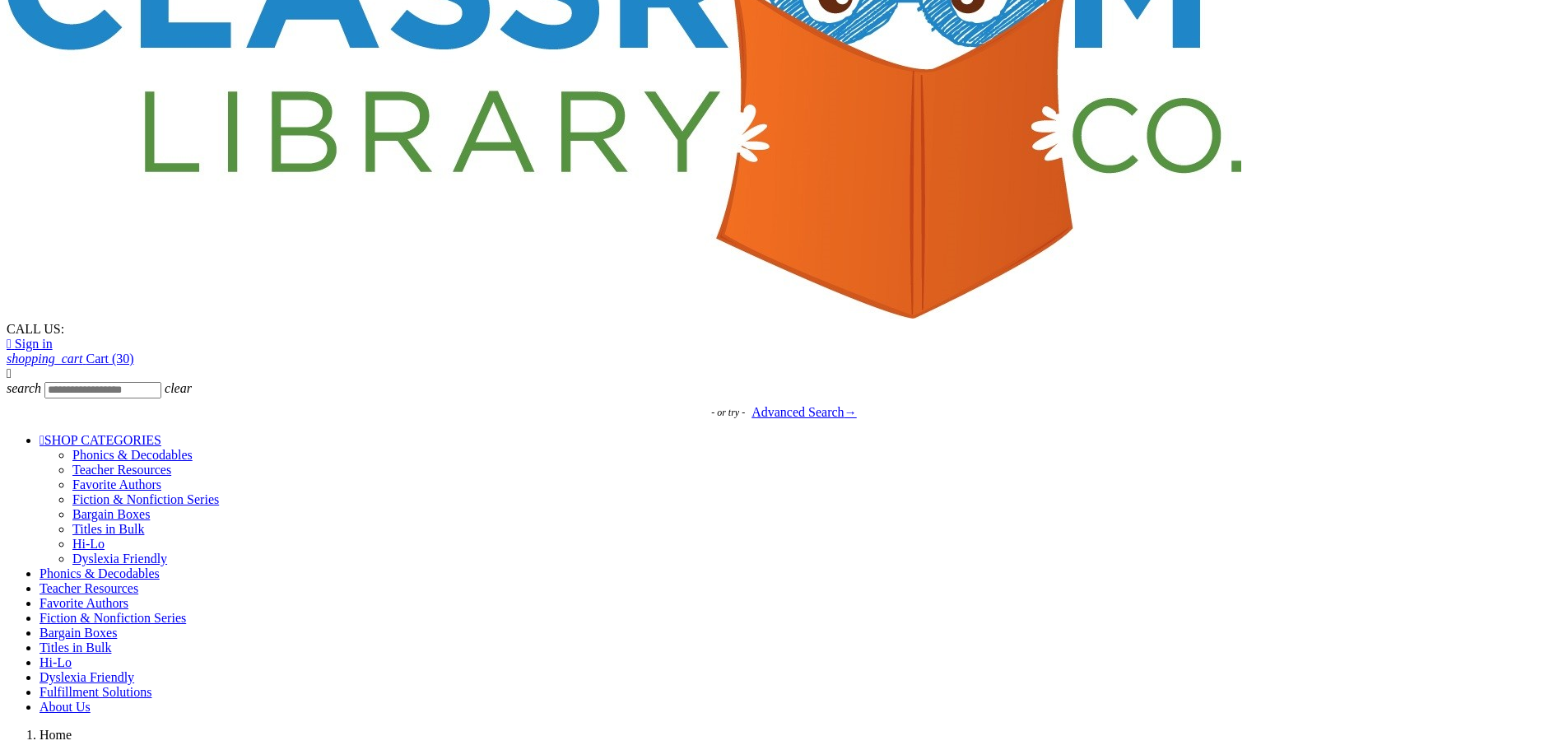 click on "Continue" at bounding box center [35, 1823] 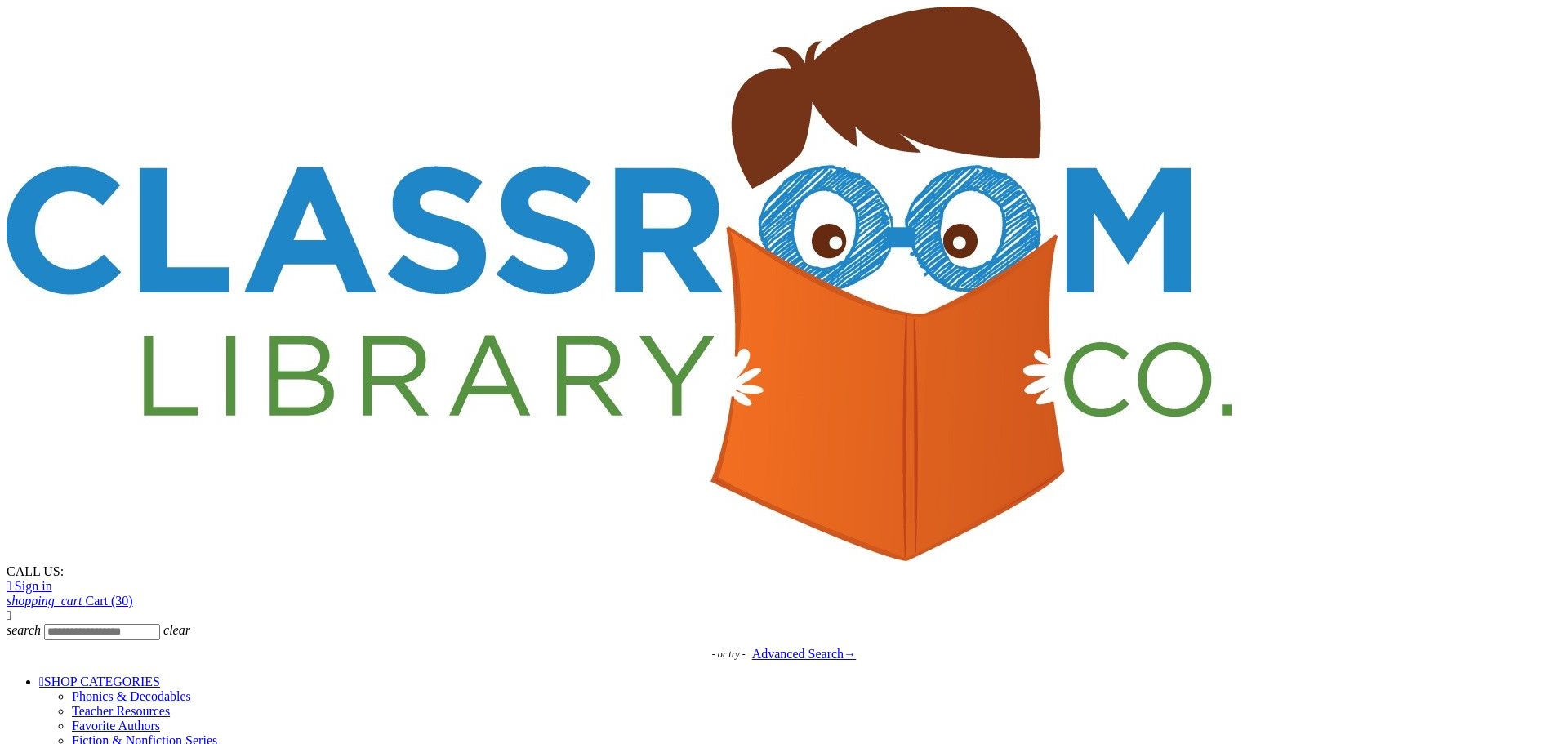 scroll, scrollTop: 0, scrollLeft: 0, axis: both 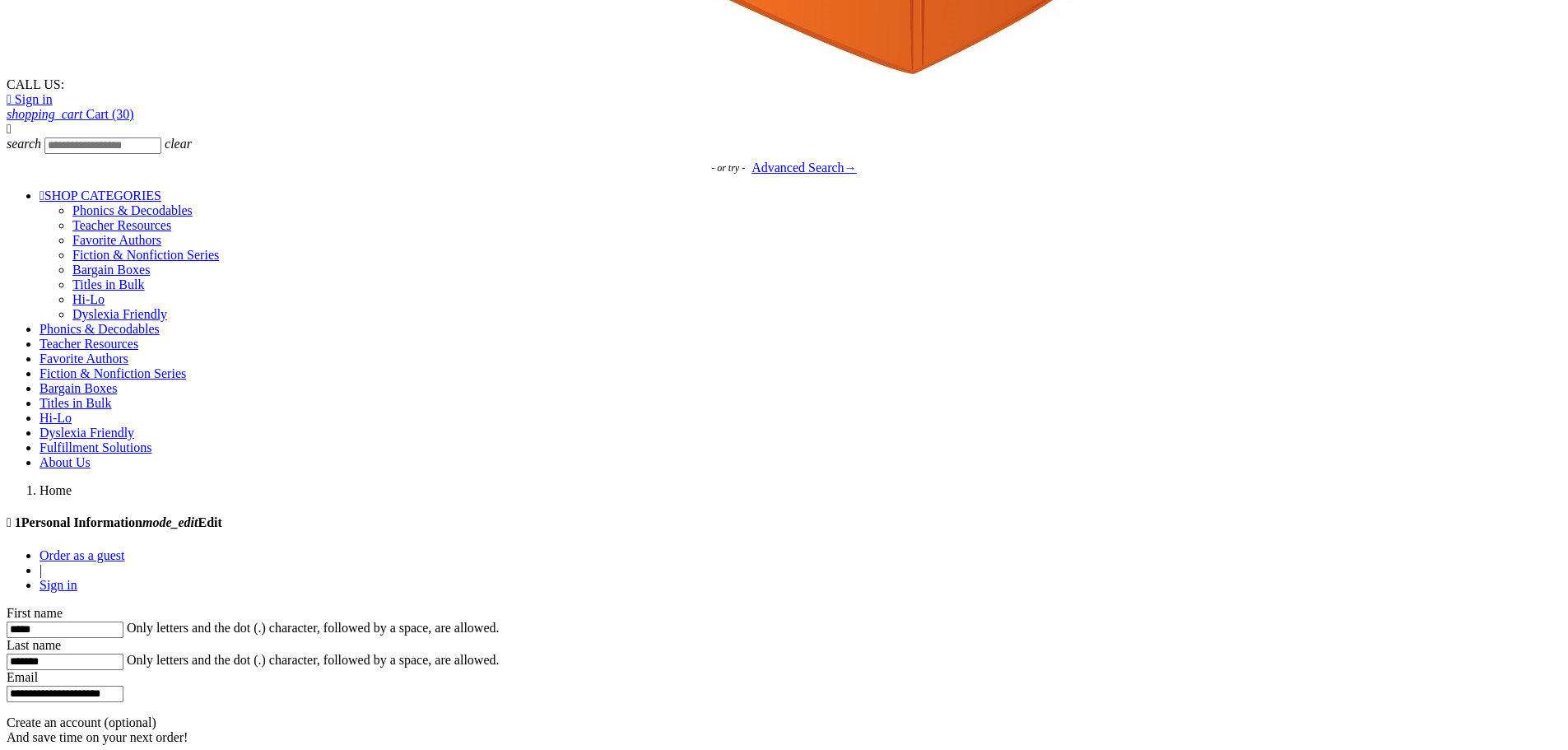 click on "Continue" at bounding box center [35, 2455] 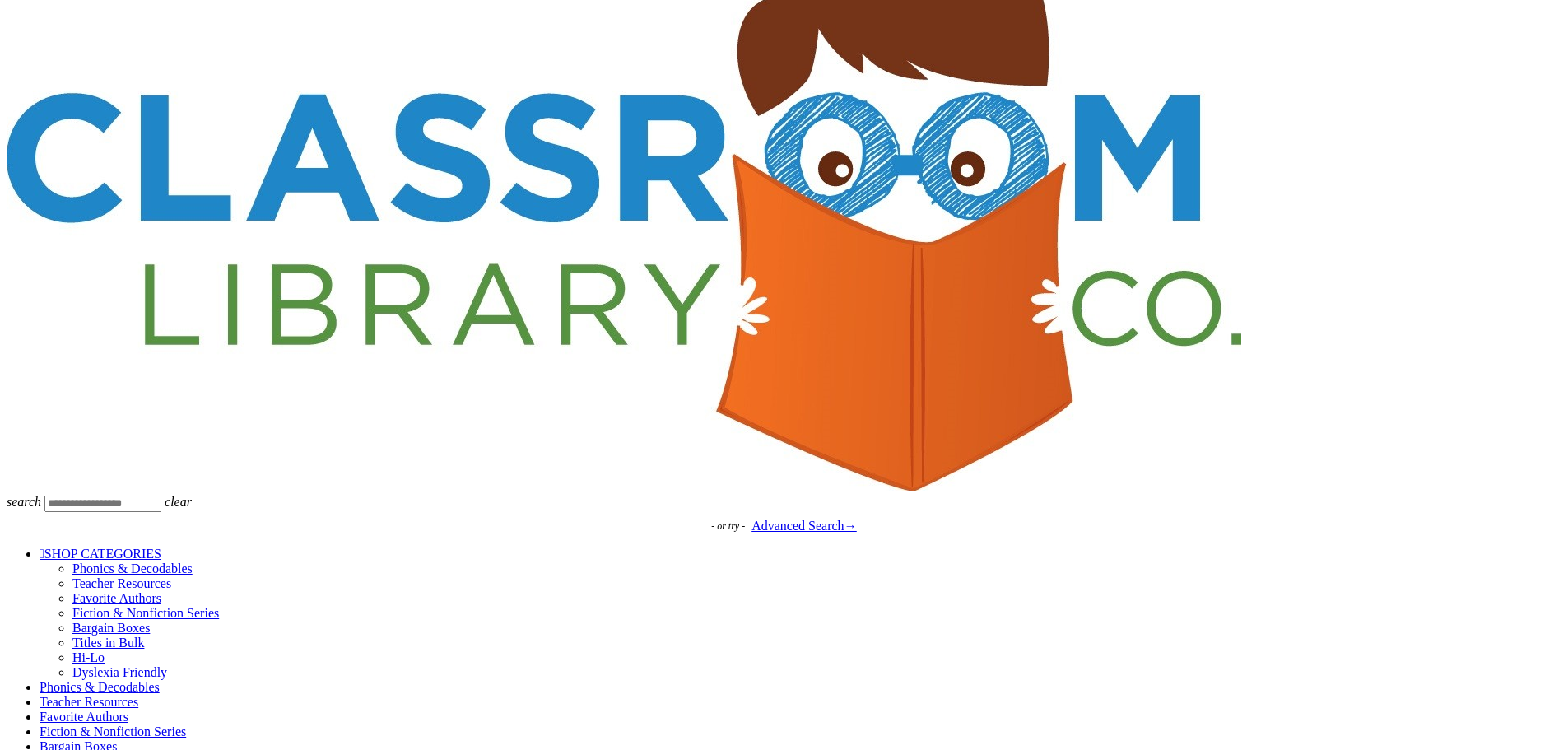 scroll, scrollTop: 0, scrollLeft: 0, axis: both 